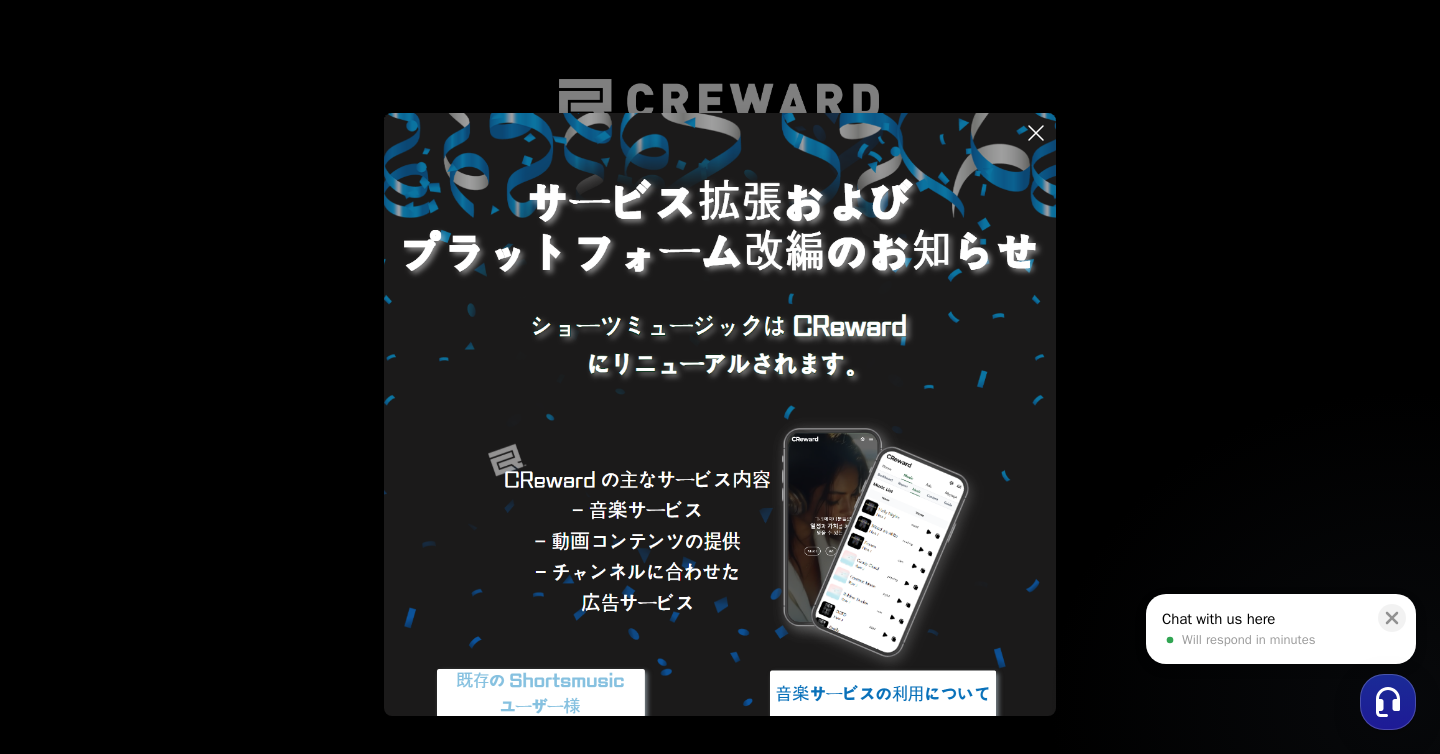 scroll, scrollTop: 0, scrollLeft: 0, axis: both 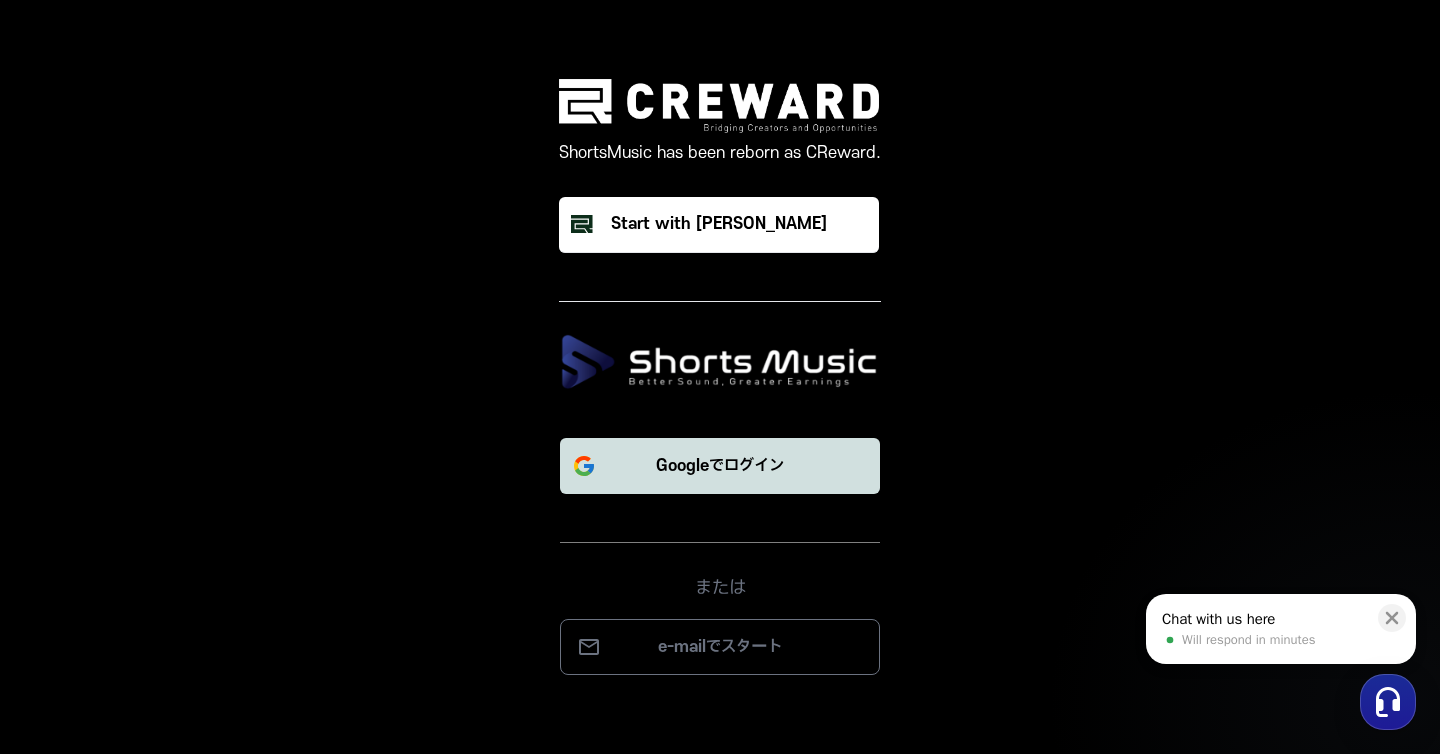 click on "Googleでログイン" at bounding box center [720, 466] 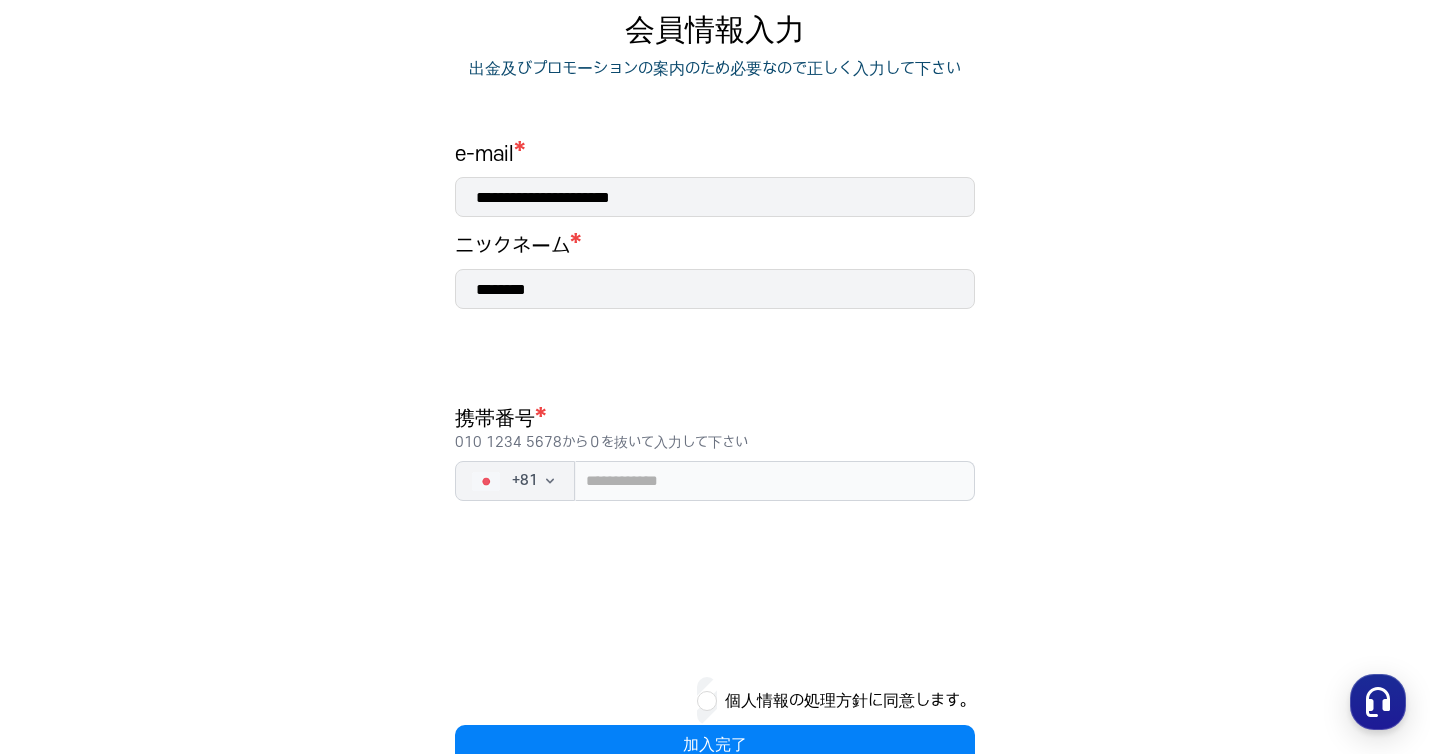 scroll, scrollTop: 239, scrollLeft: 0, axis: vertical 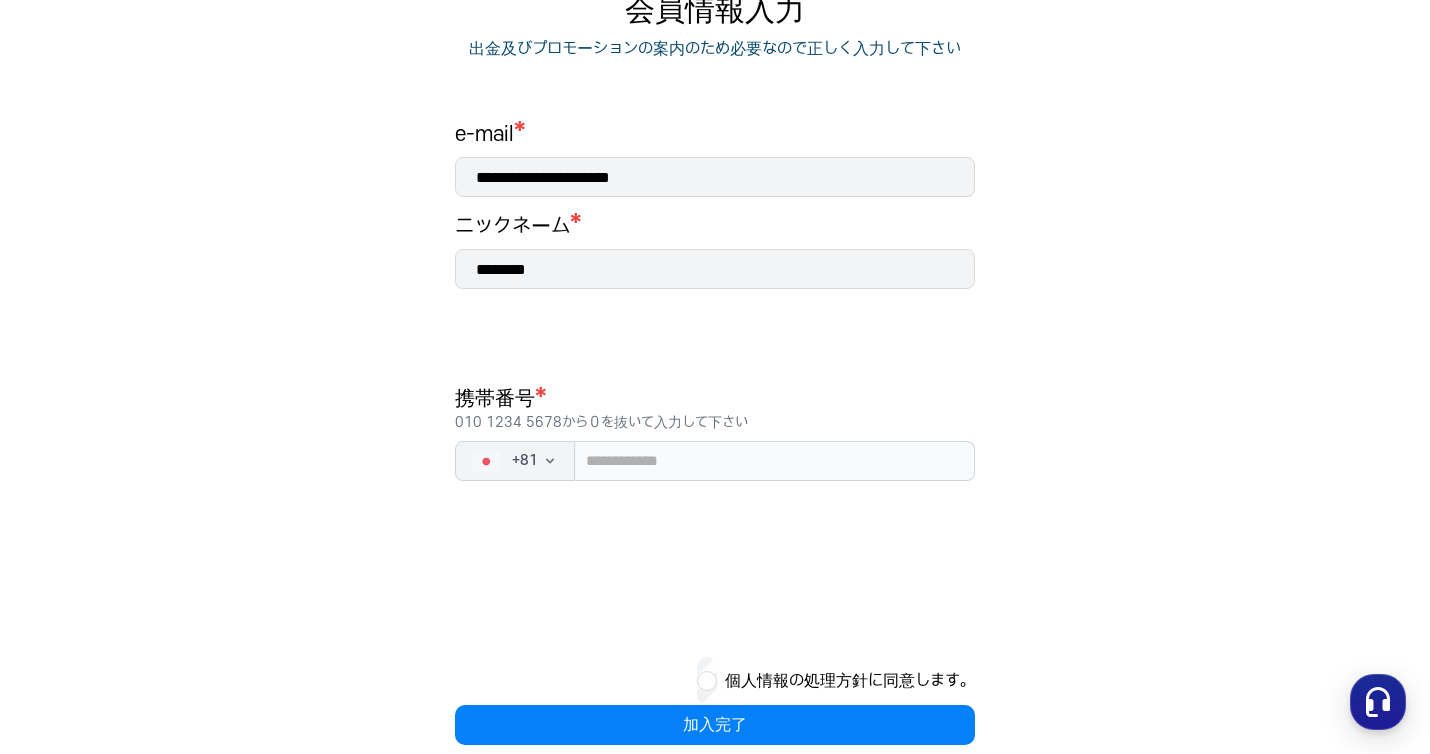 click on "**********" at bounding box center [715, 313] 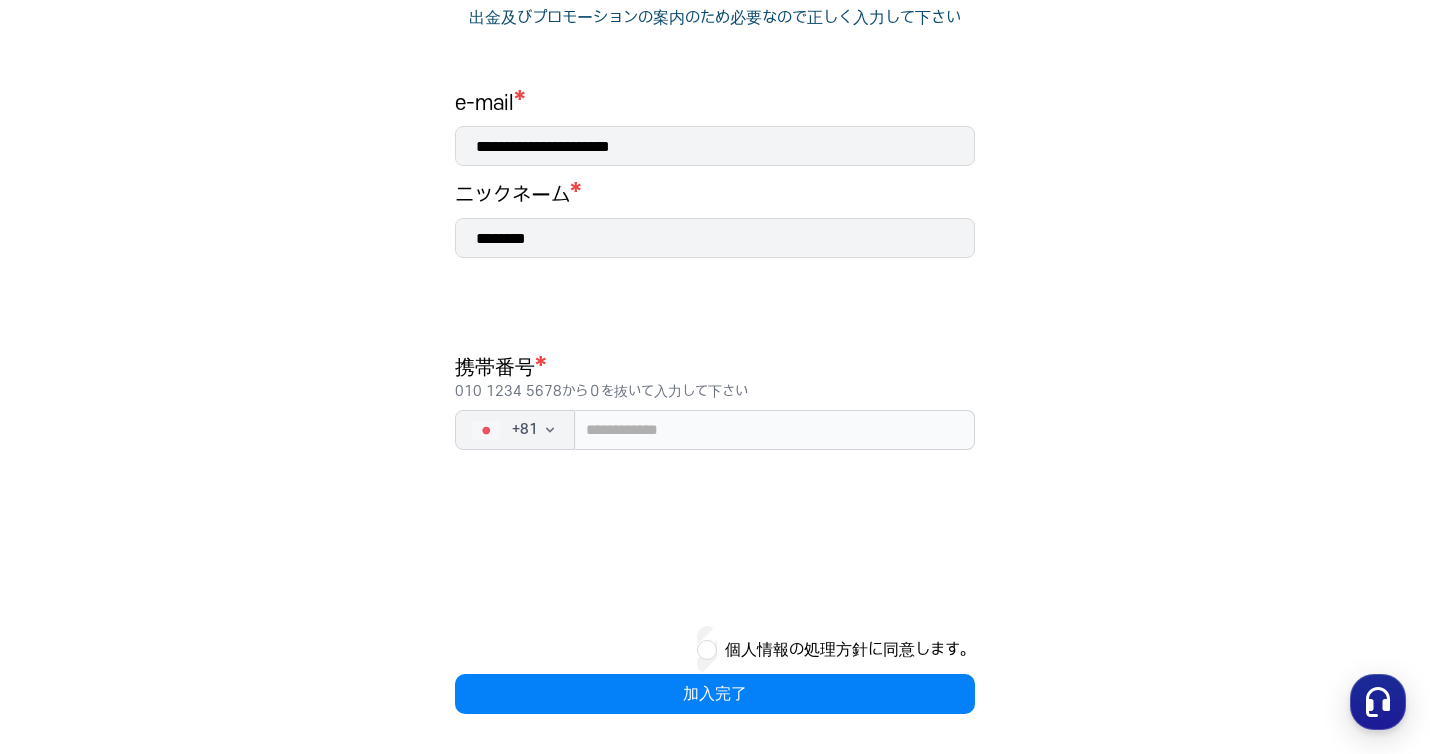 click on "**********" at bounding box center (715, 282) 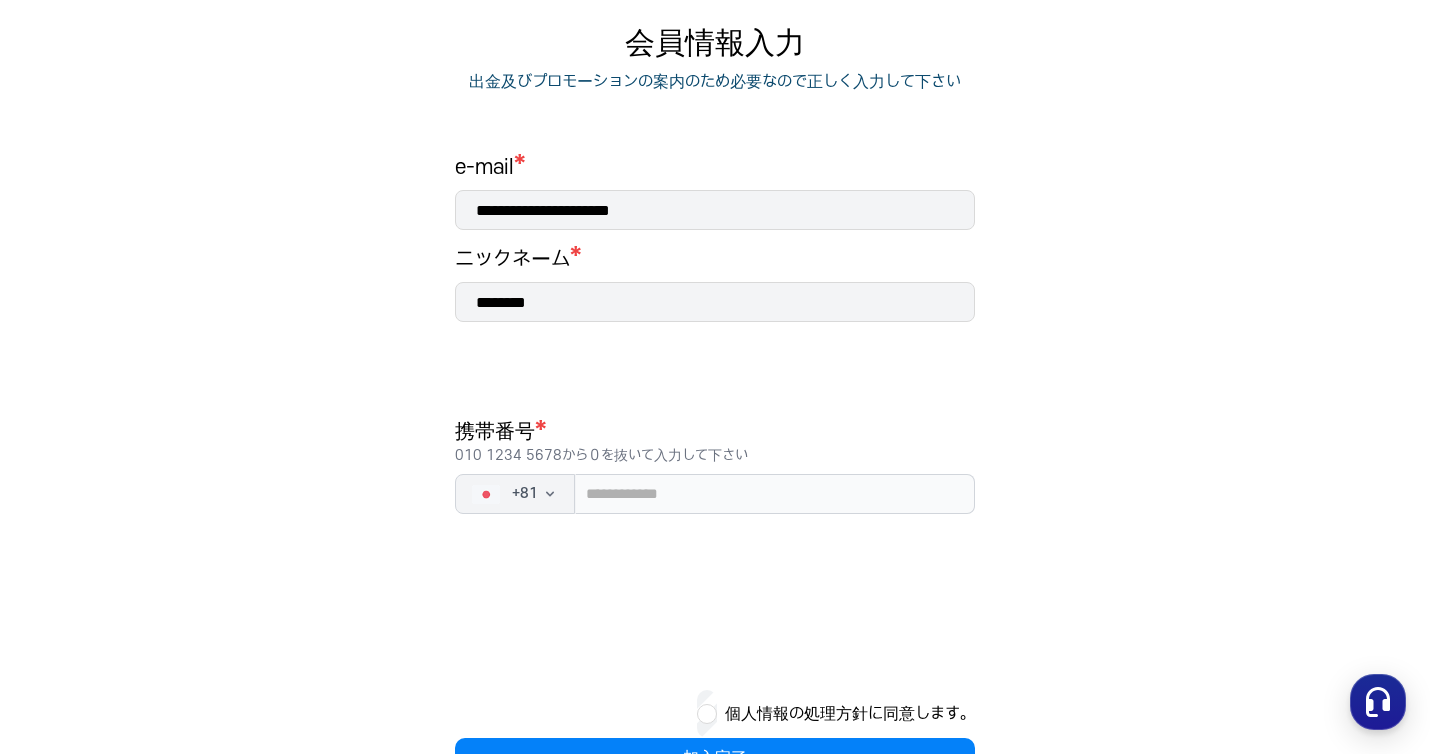 scroll, scrollTop: 270, scrollLeft: 0, axis: vertical 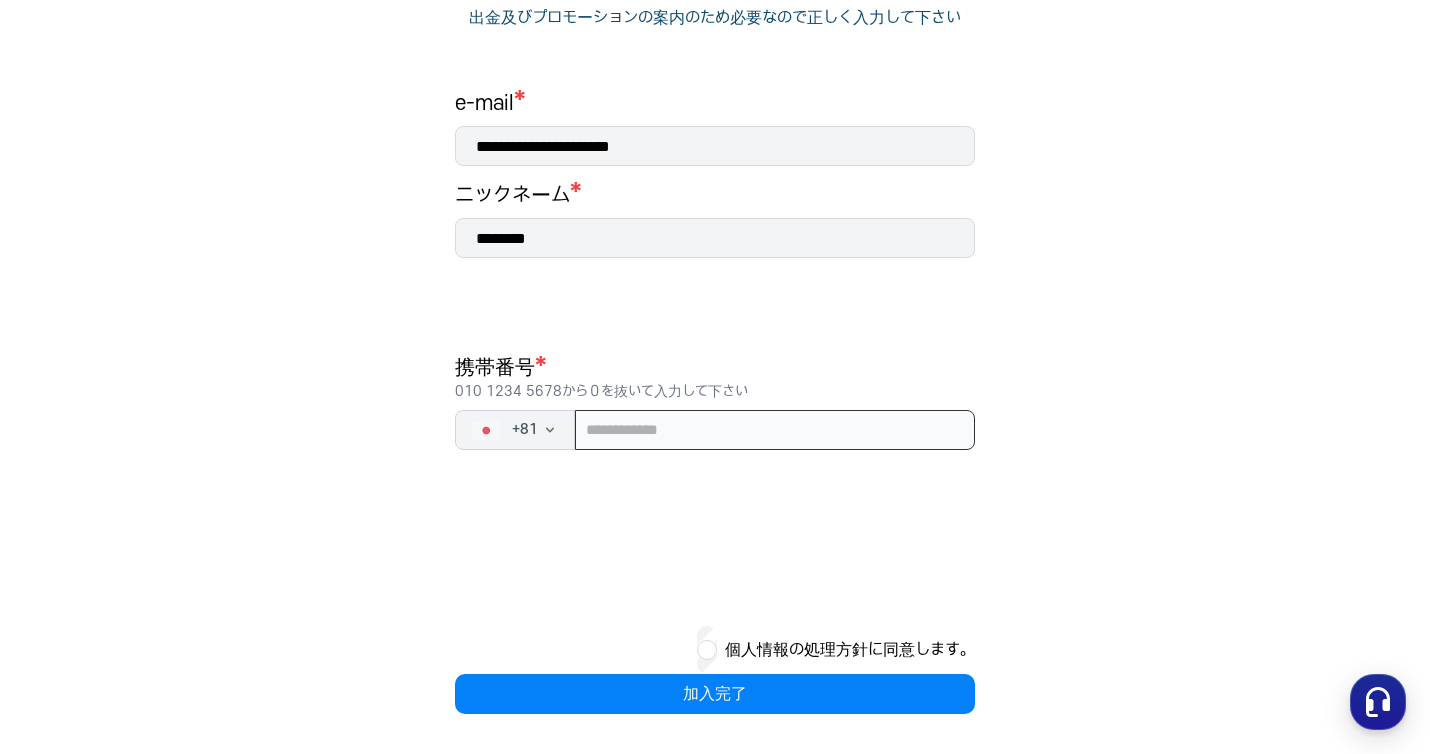 click at bounding box center [775, 430] 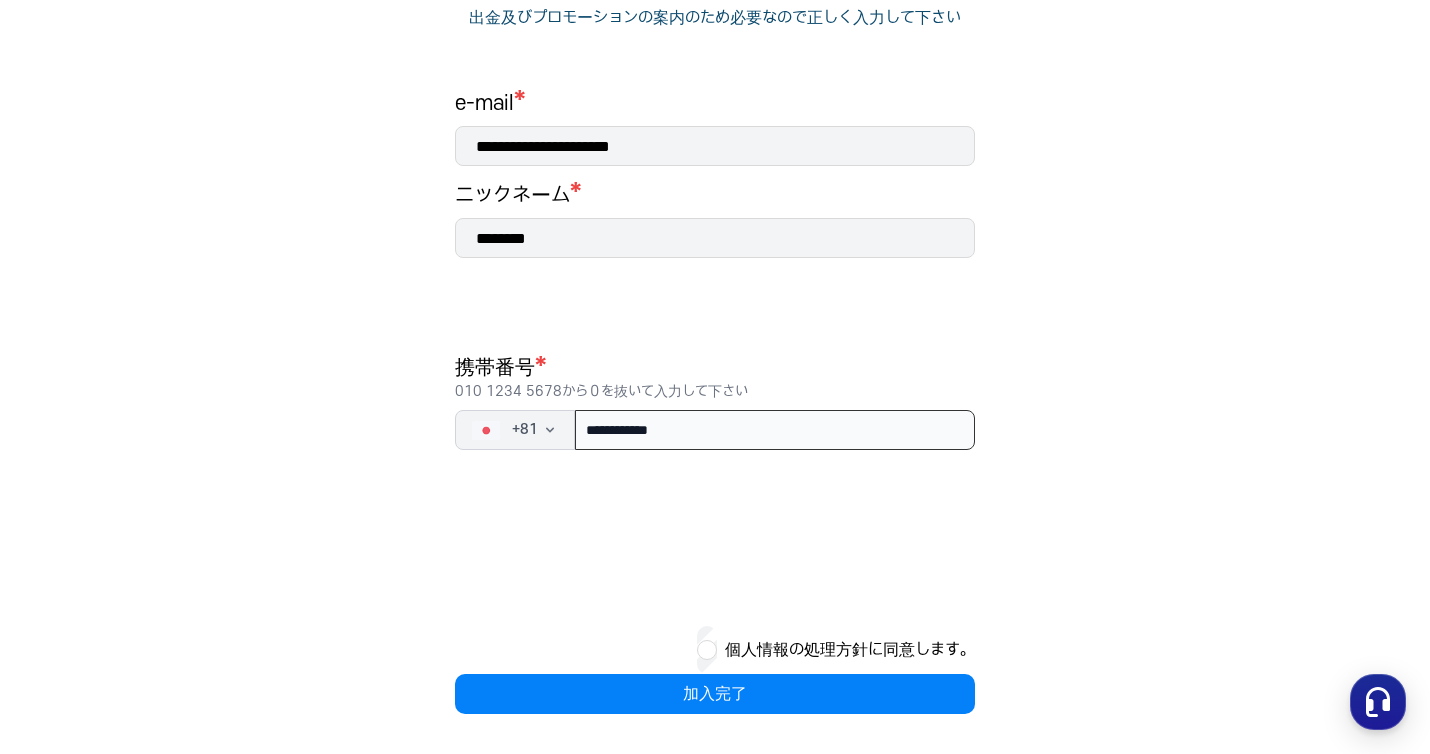 type on "**********" 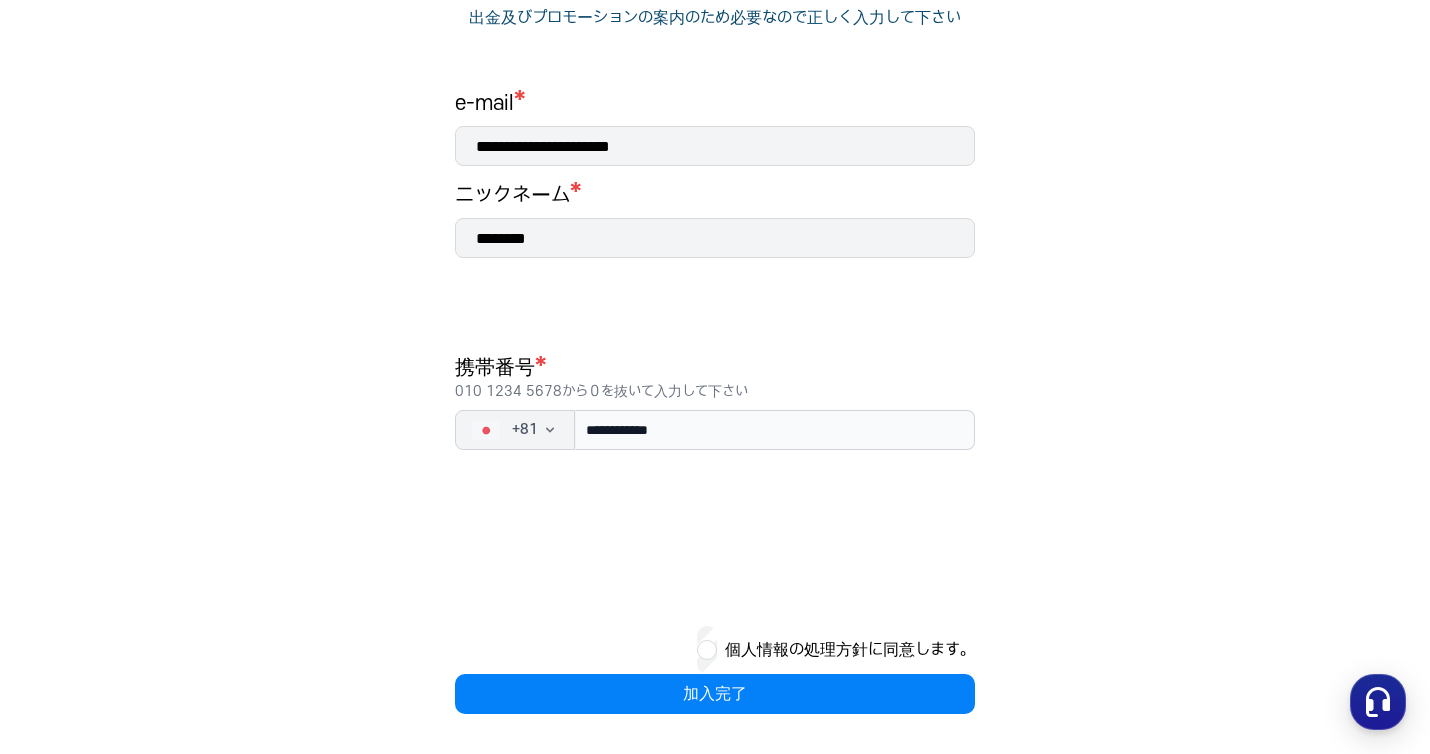 click on "**********" at bounding box center [715, 282] 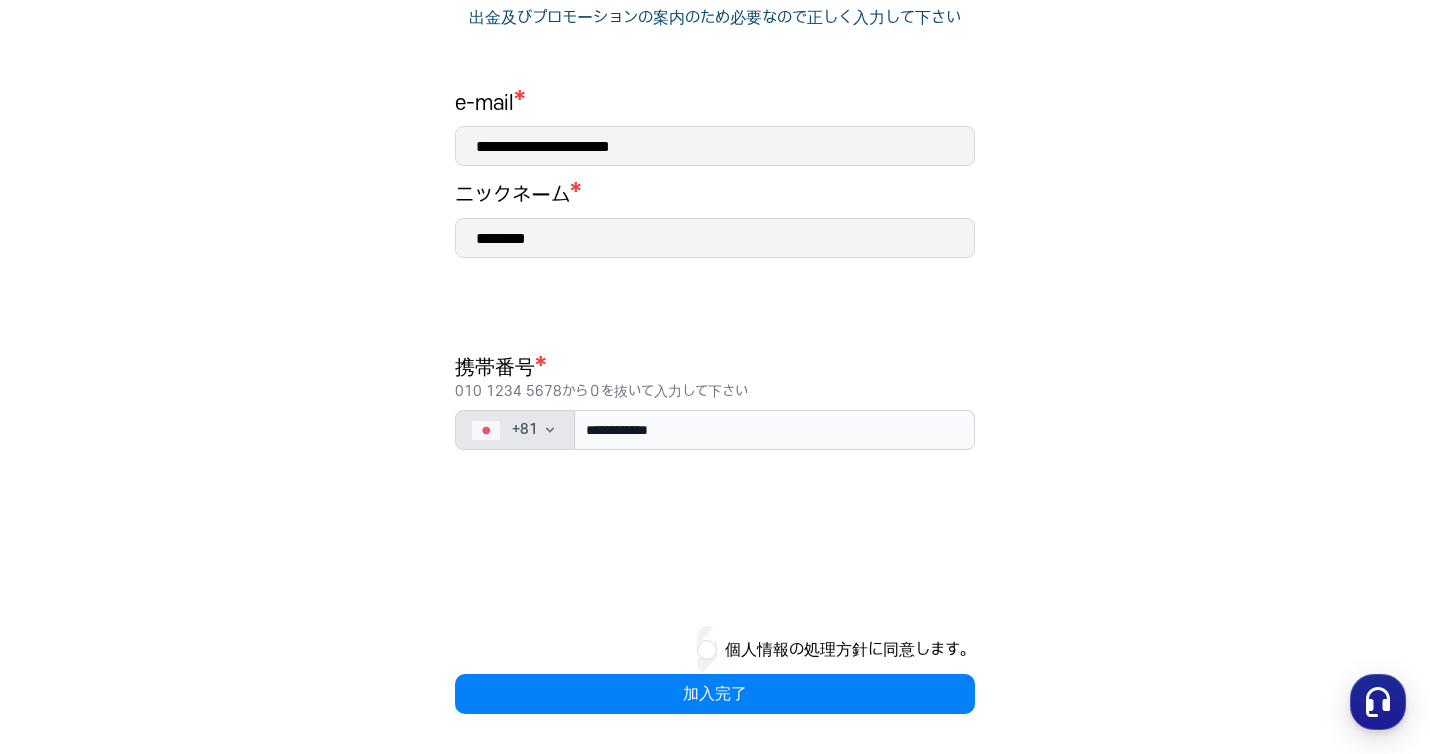 click 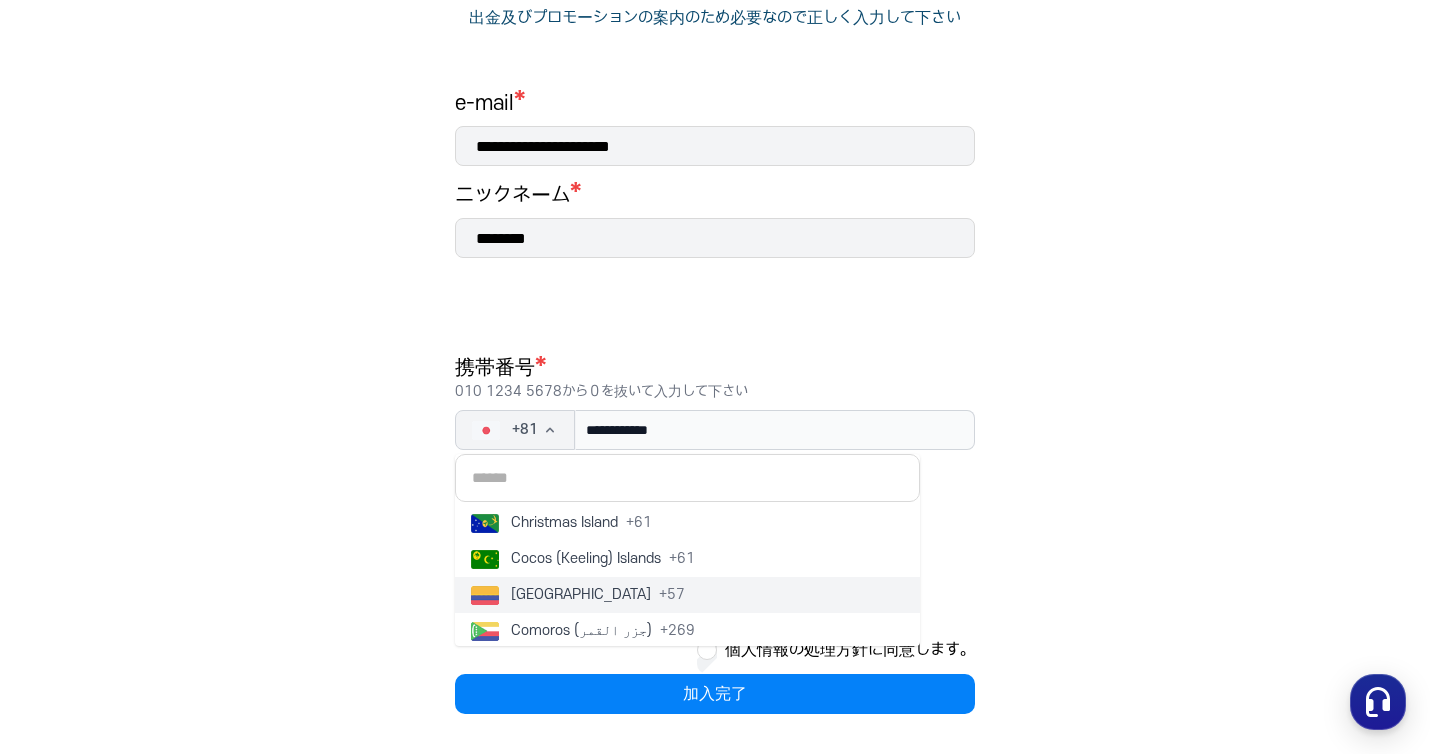 scroll, scrollTop: 1652, scrollLeft: 0, axis: vertical 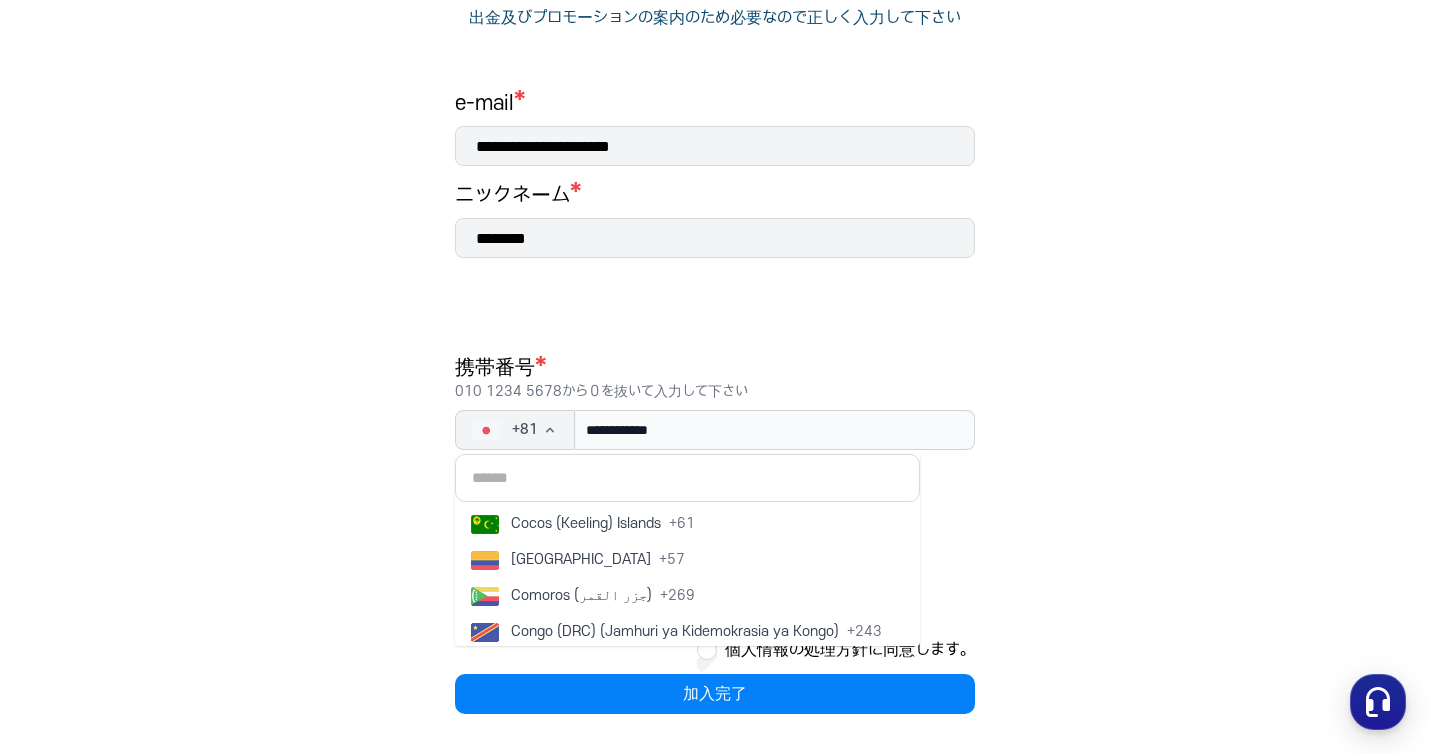 click on "**********" at bounding box center [715, 282] 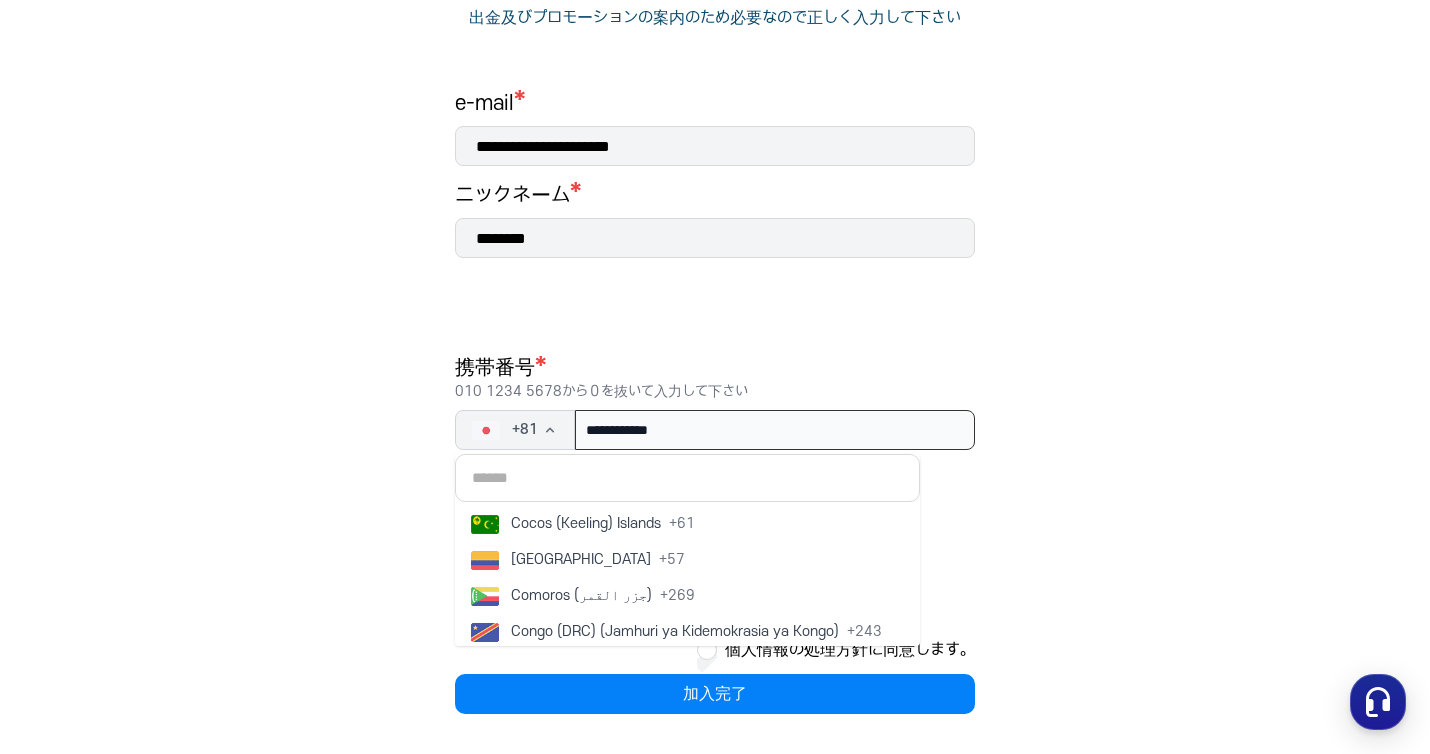 click on "**********" at bounding box center (775, 430) 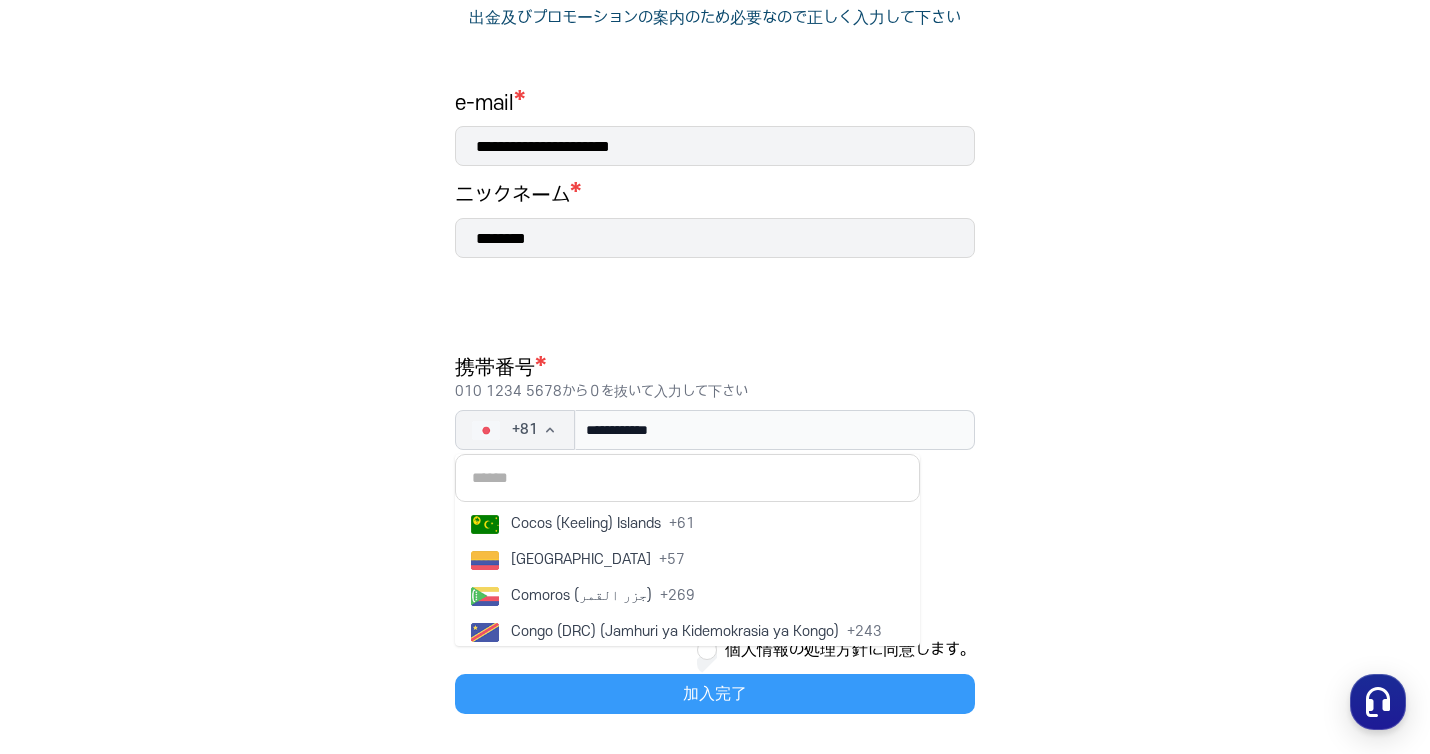 click on "加入完了" at bounding box center [715, 694] 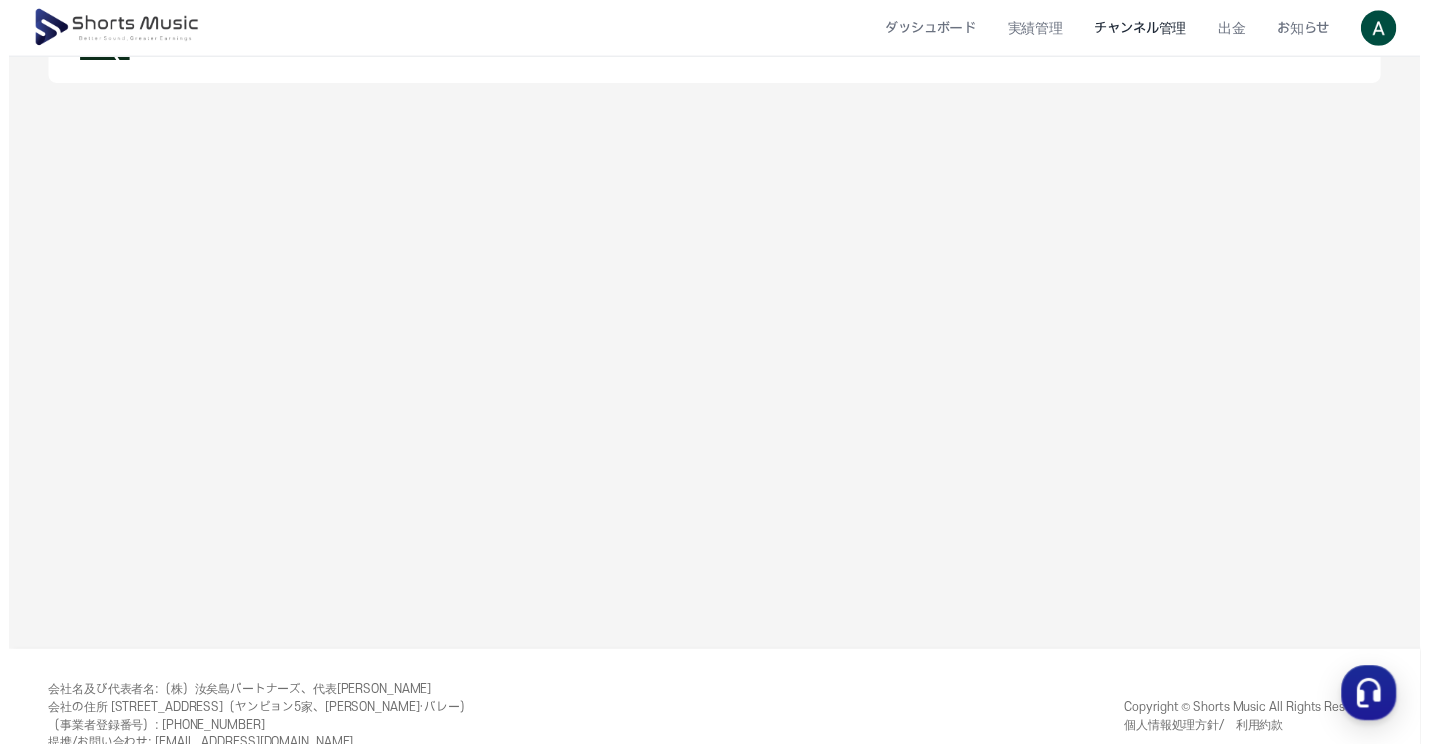 scroll, scrollTop: 0, scrollLeft: 0, axis: both 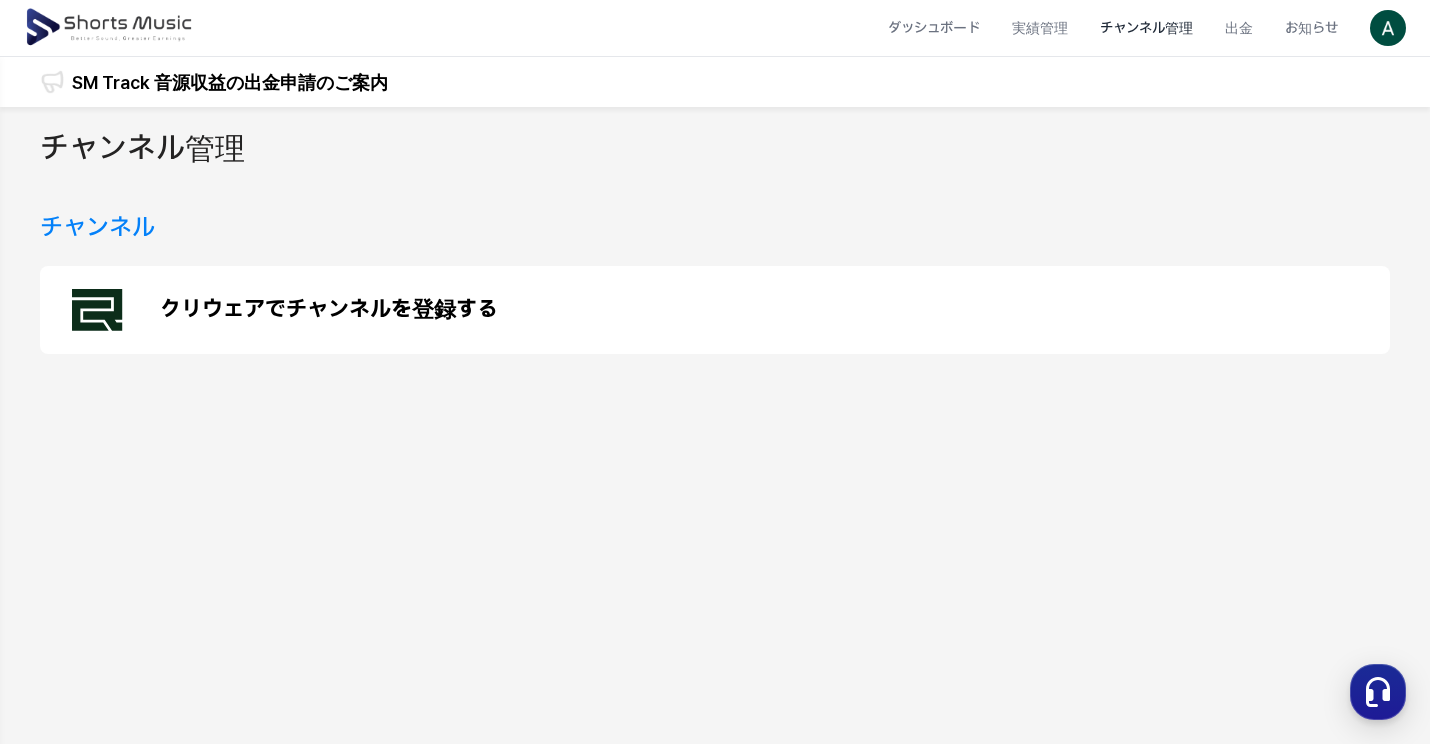 click on "クリウェアでチャンネルを登録する" at bounding box center (329, 310) 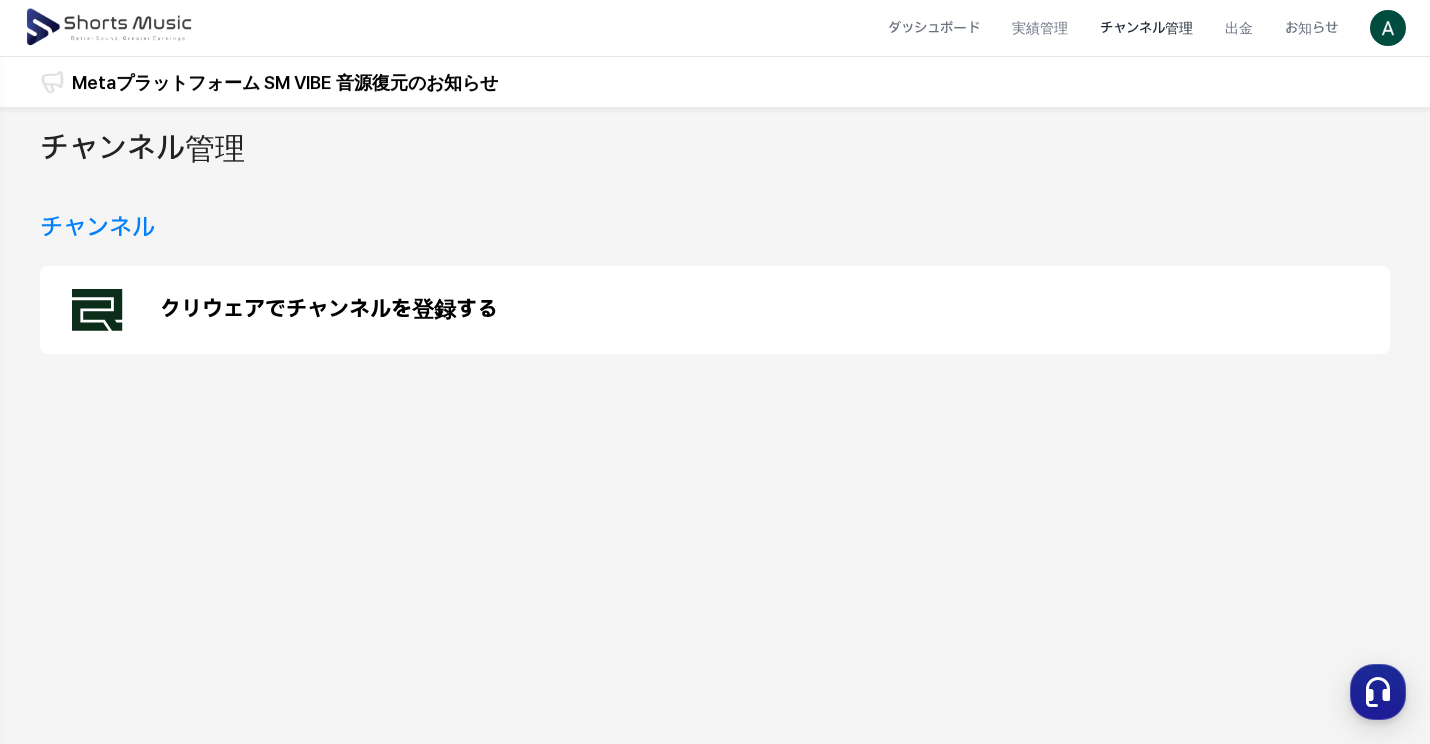 click on "チャンネル" at bounding box center (97, 228) 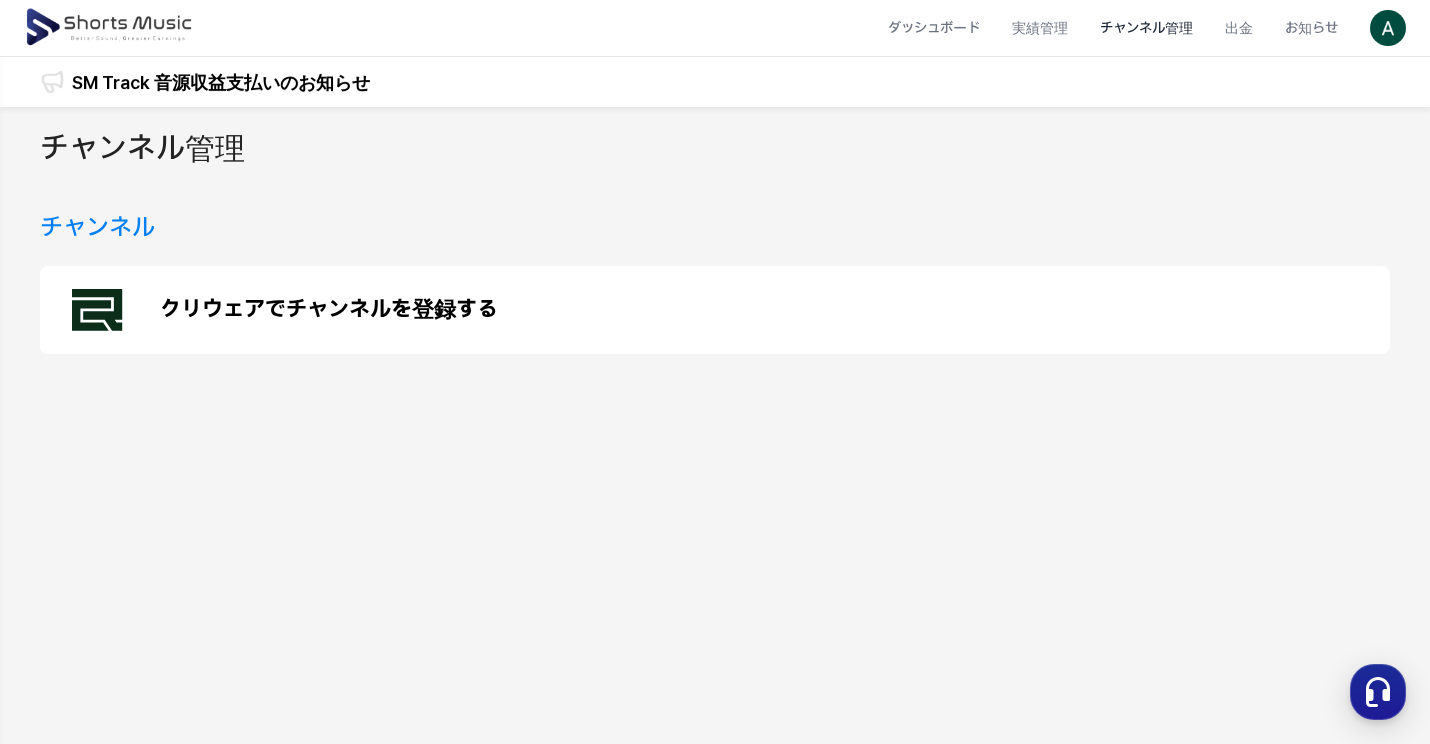 click on "クリウェアでチャンネルを登録する" at bounding box center (715, 310) 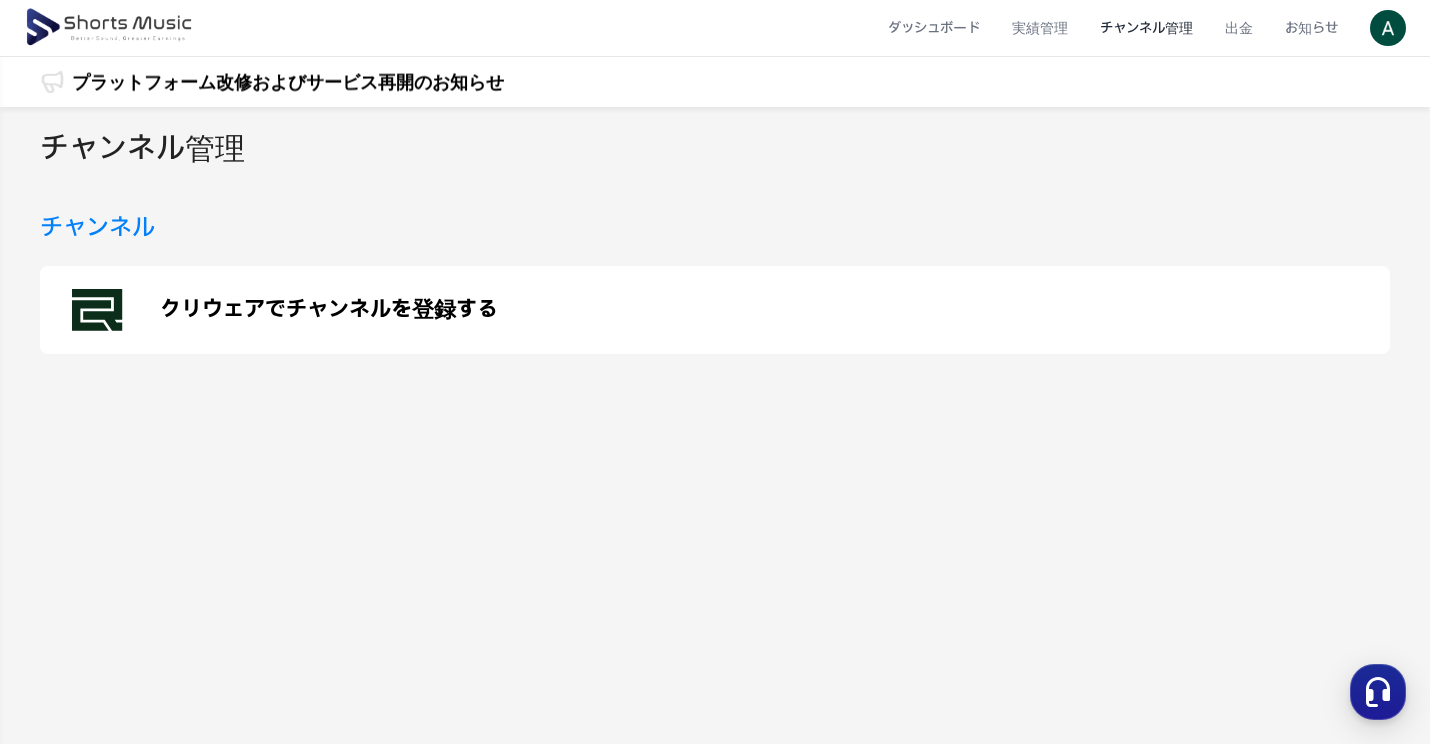click on "チャンネル管理" at bounding box center [715, 153] 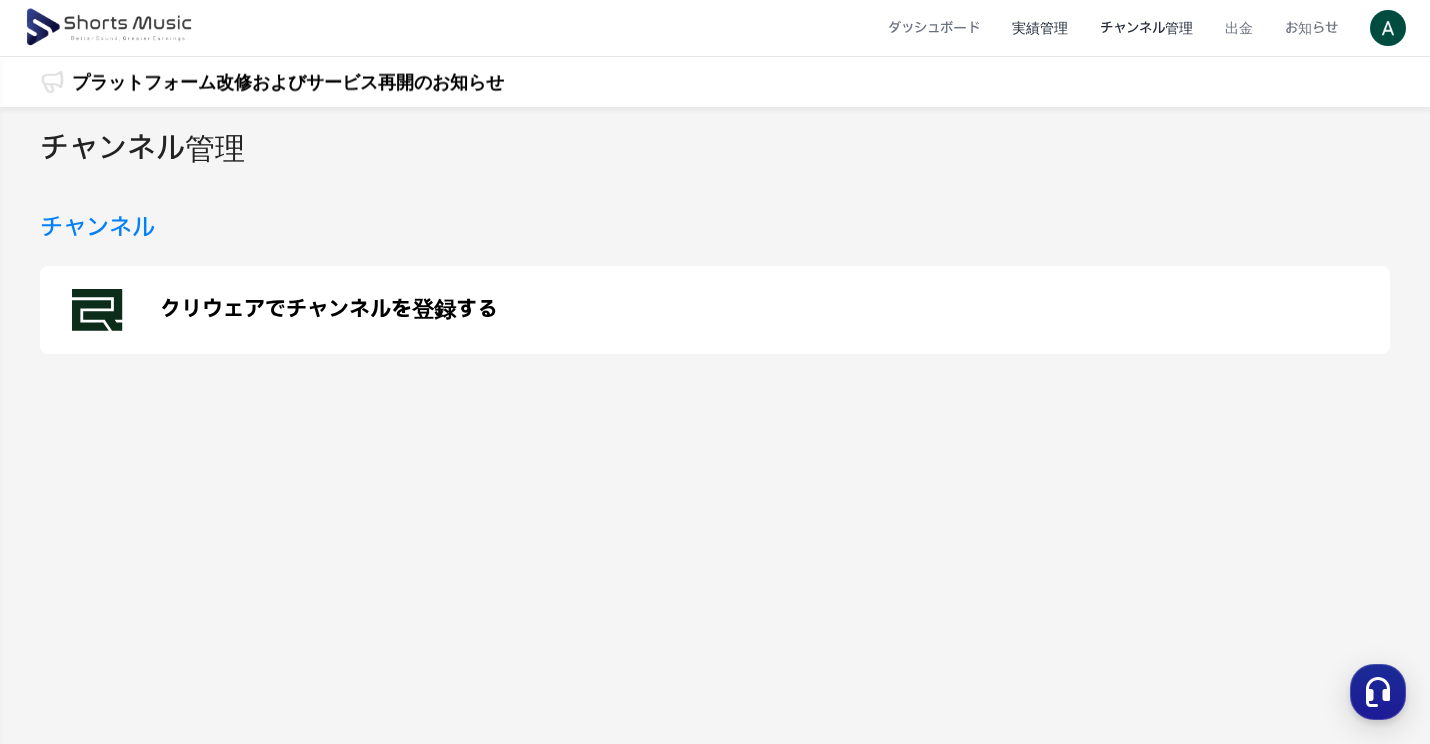 click on "実績管理" at bounding box center (1040, 28) 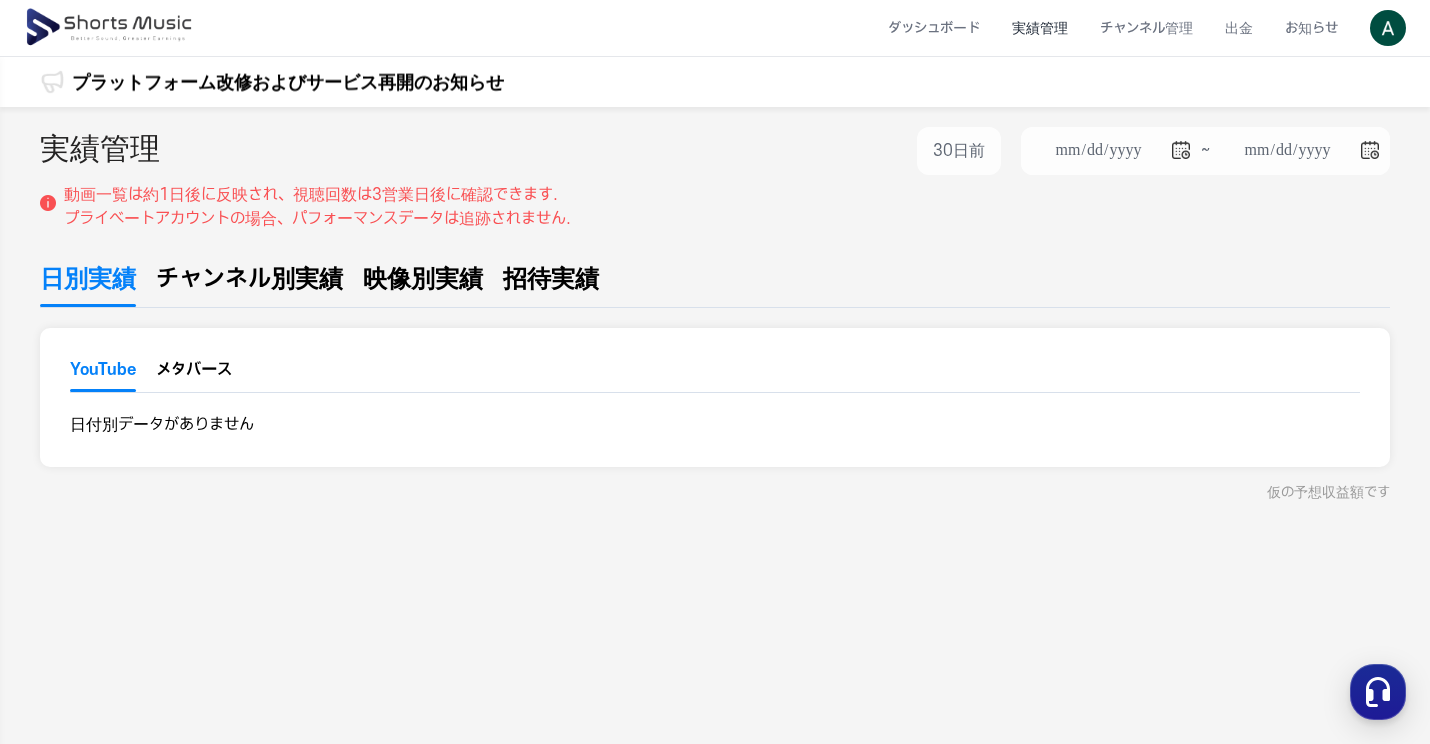 click on "実績管理" at bounding box center (1040, 28) 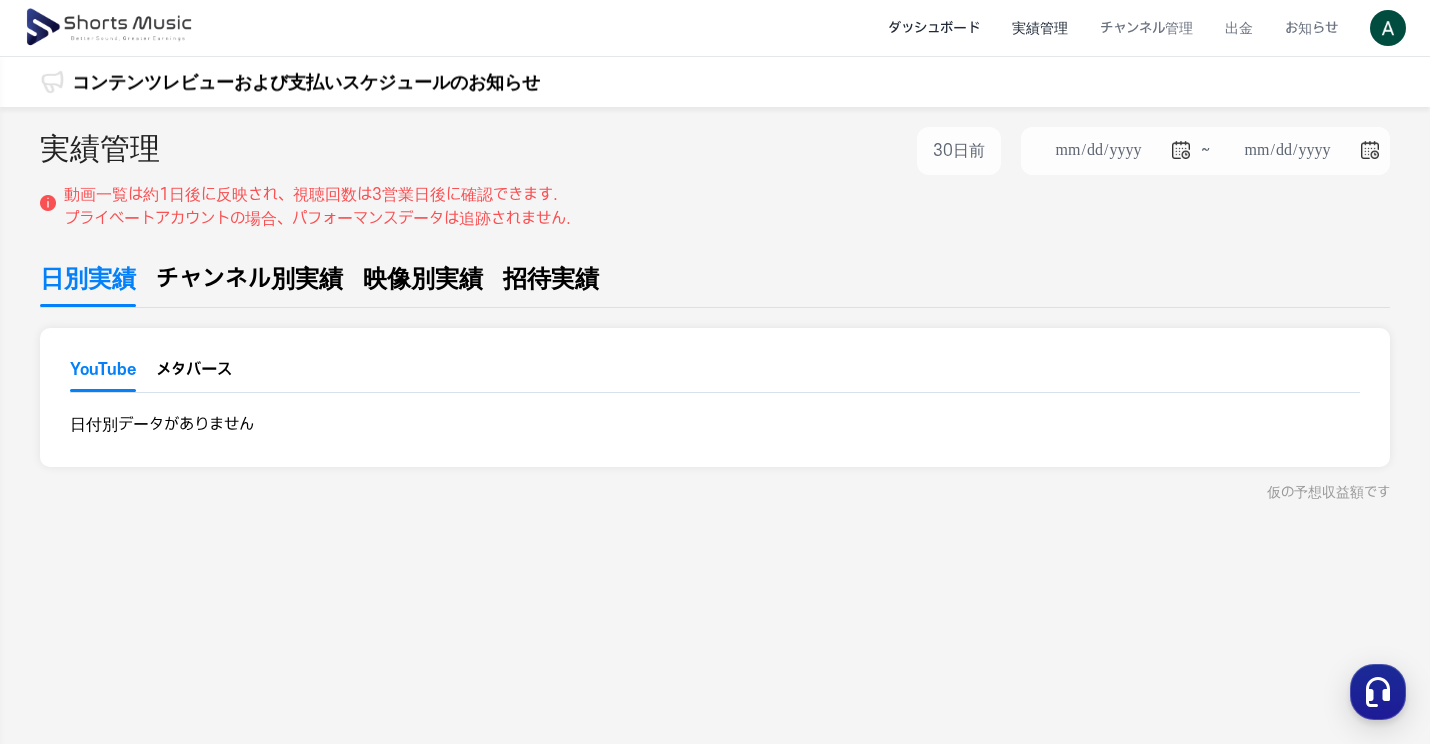 click on "ダッシュボード" at bounding box center [934, 28] 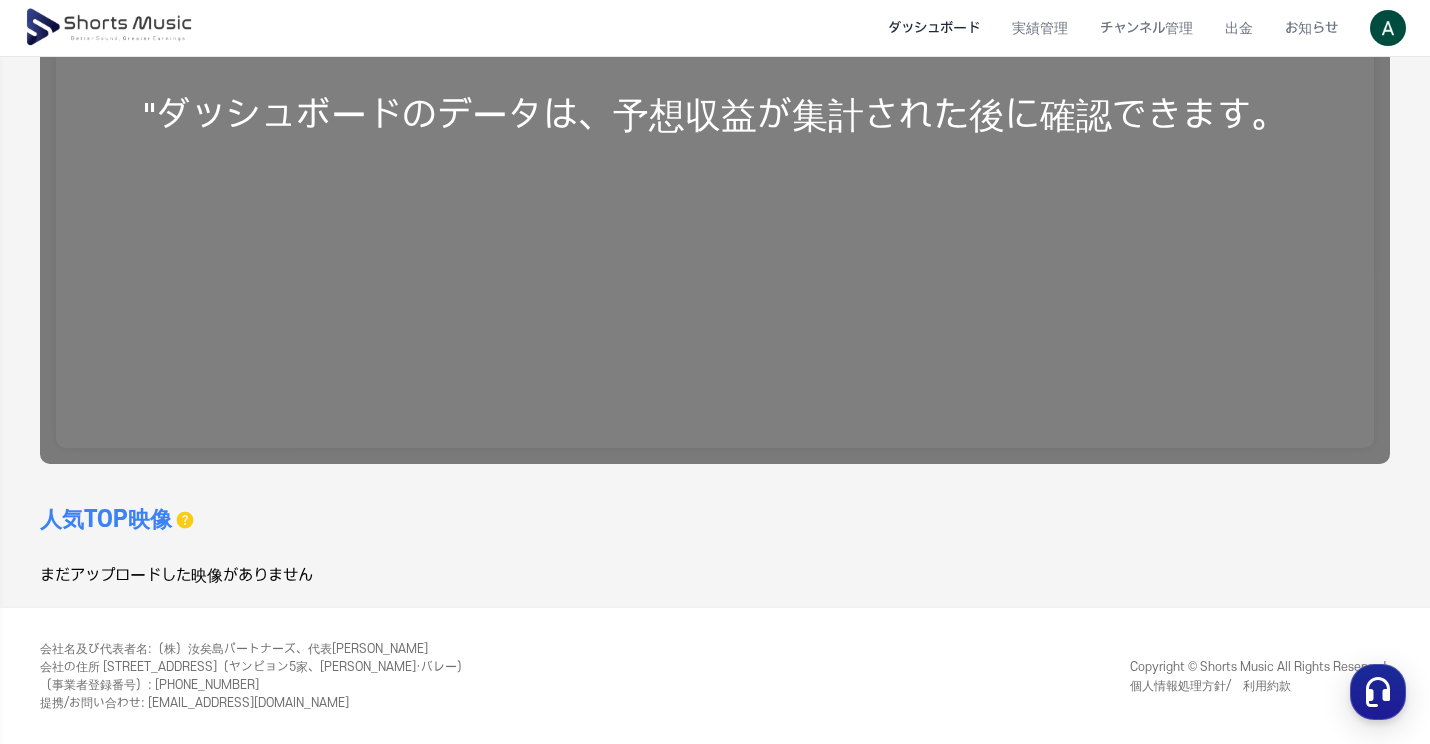 scroll, scrollTop: 0, scrollLeft: 0, axis: both 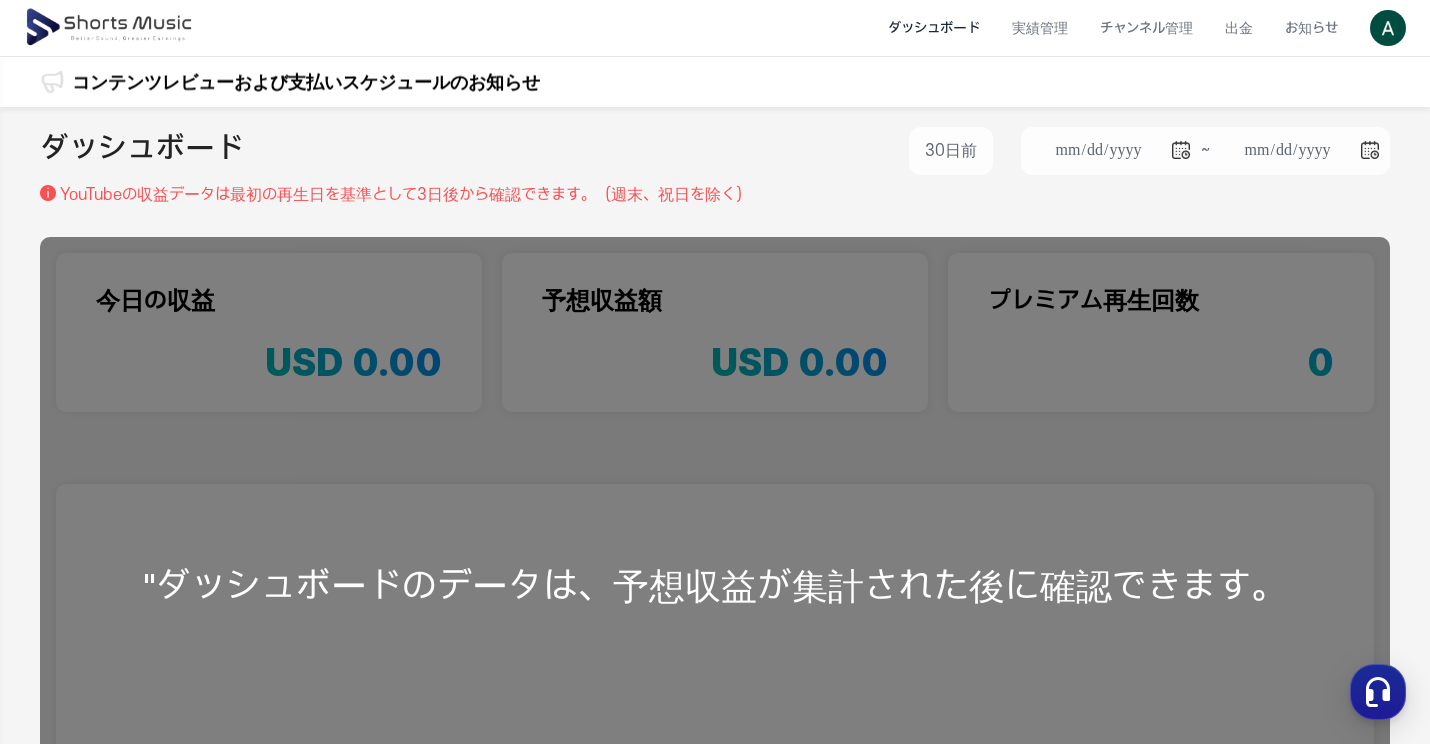click at bounding box center (1388, 28) 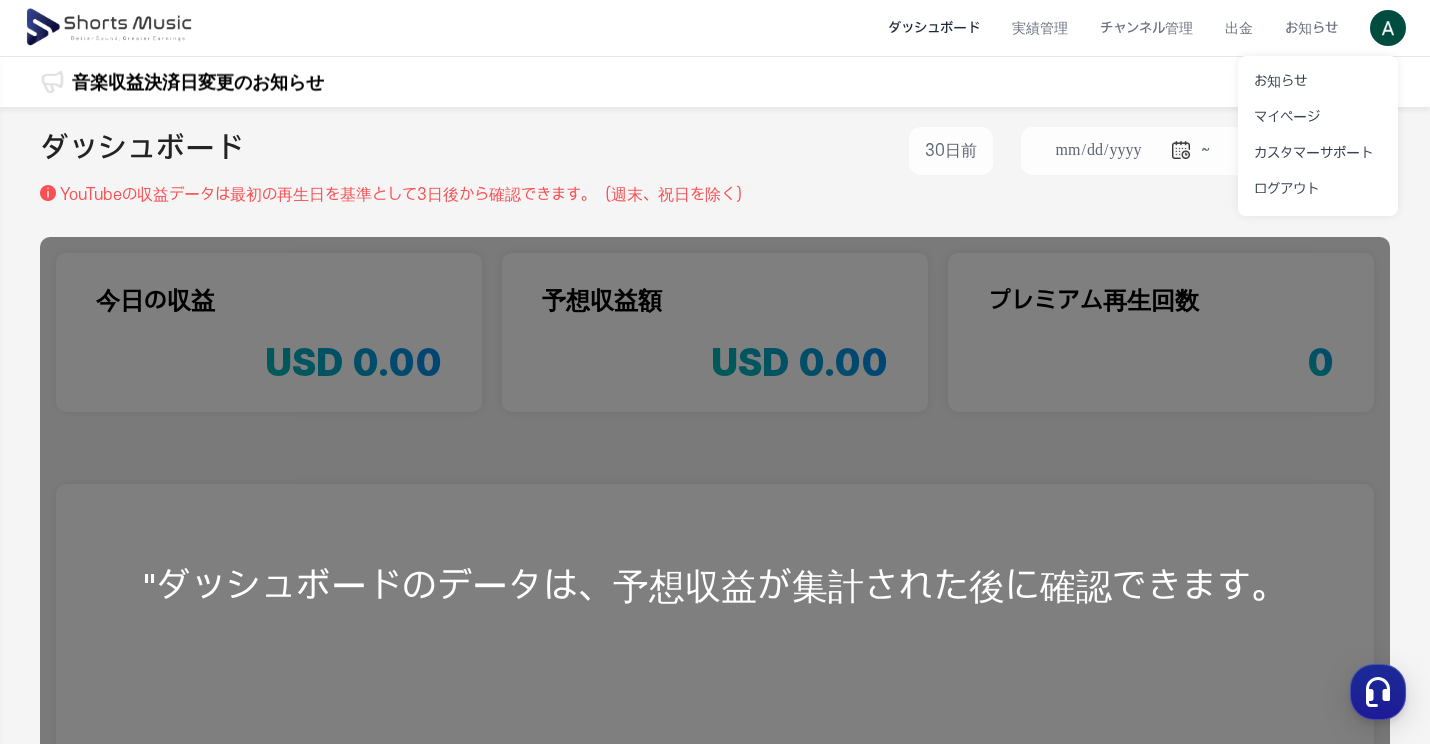 click at bounding box center [715, 372] 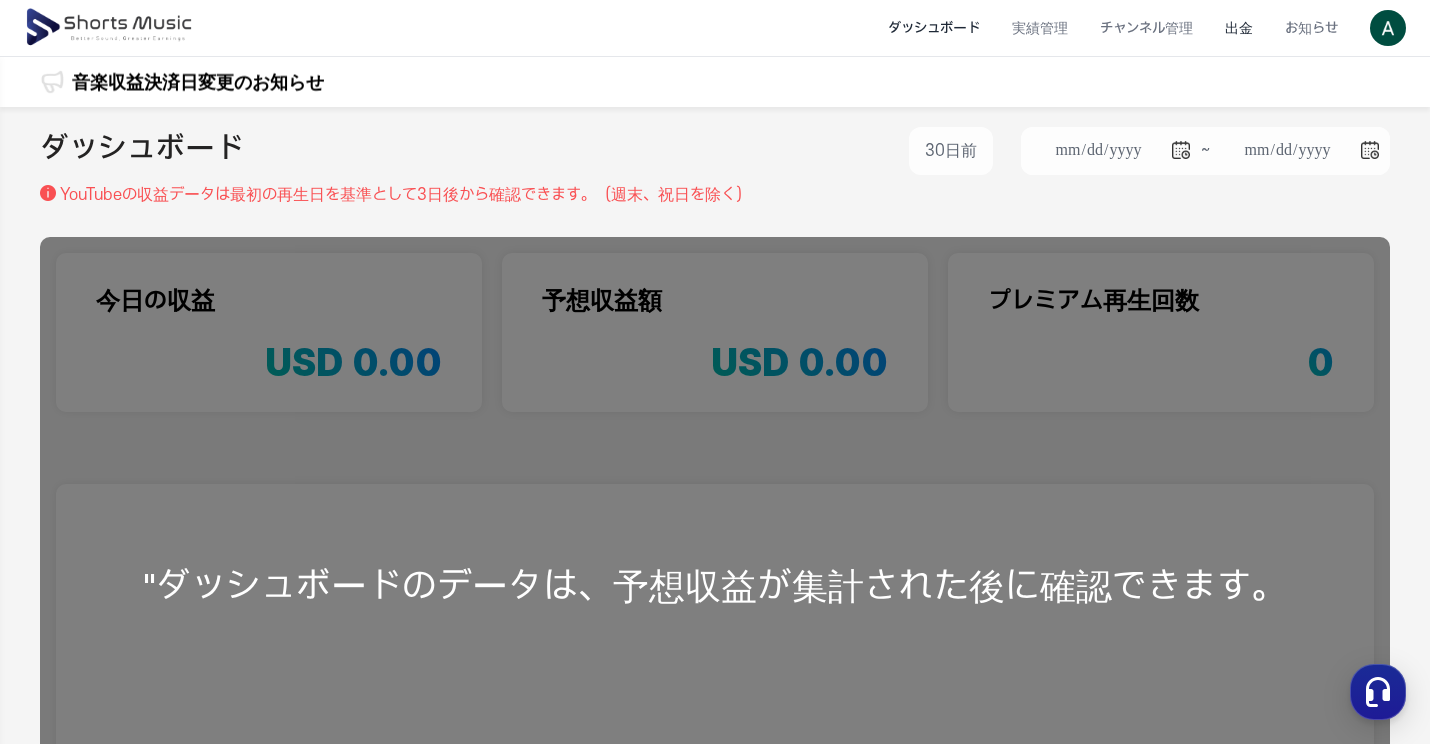 click on "出金" at bounding box center (1239, 28) 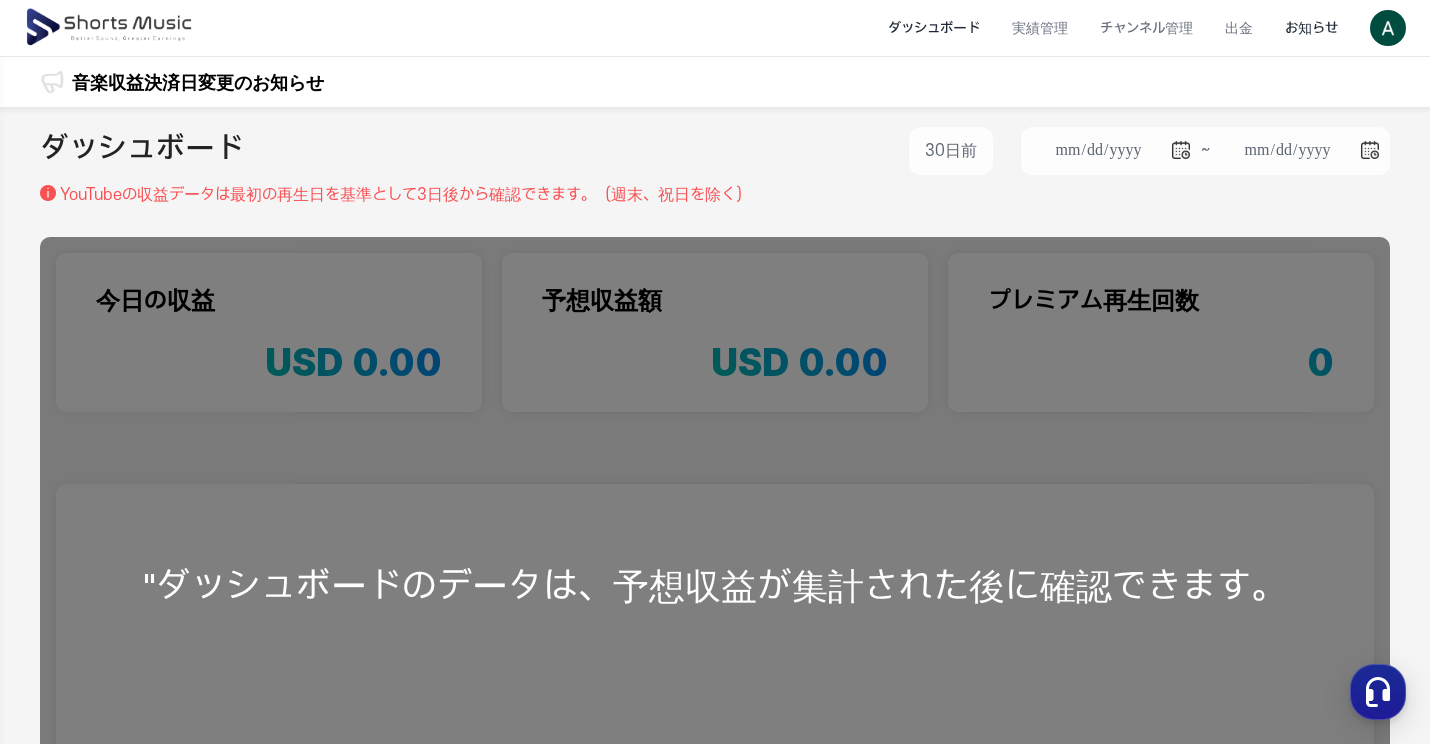 click on "お知らせ" at bounding box center [1311, 28] 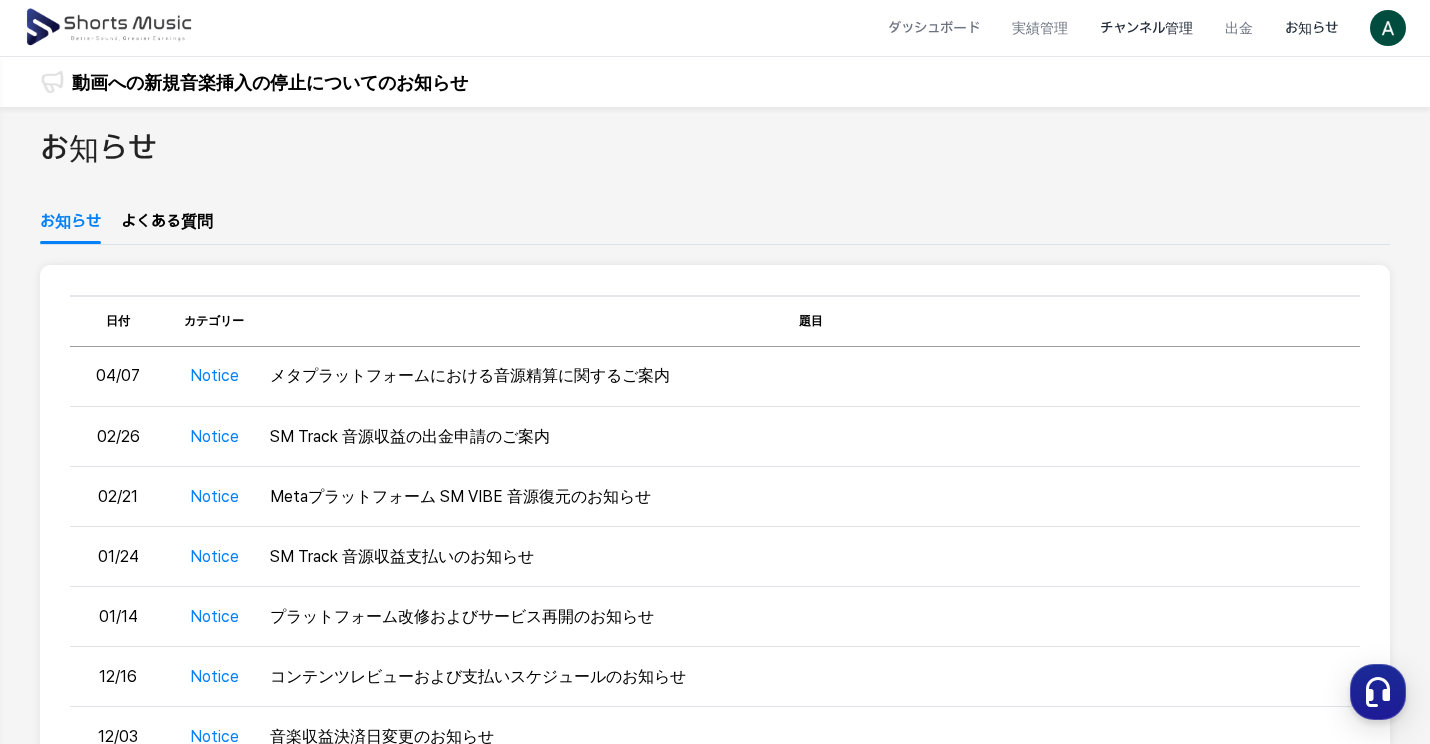 click on "チャンネル管理" at bounding box center (1146, 28) 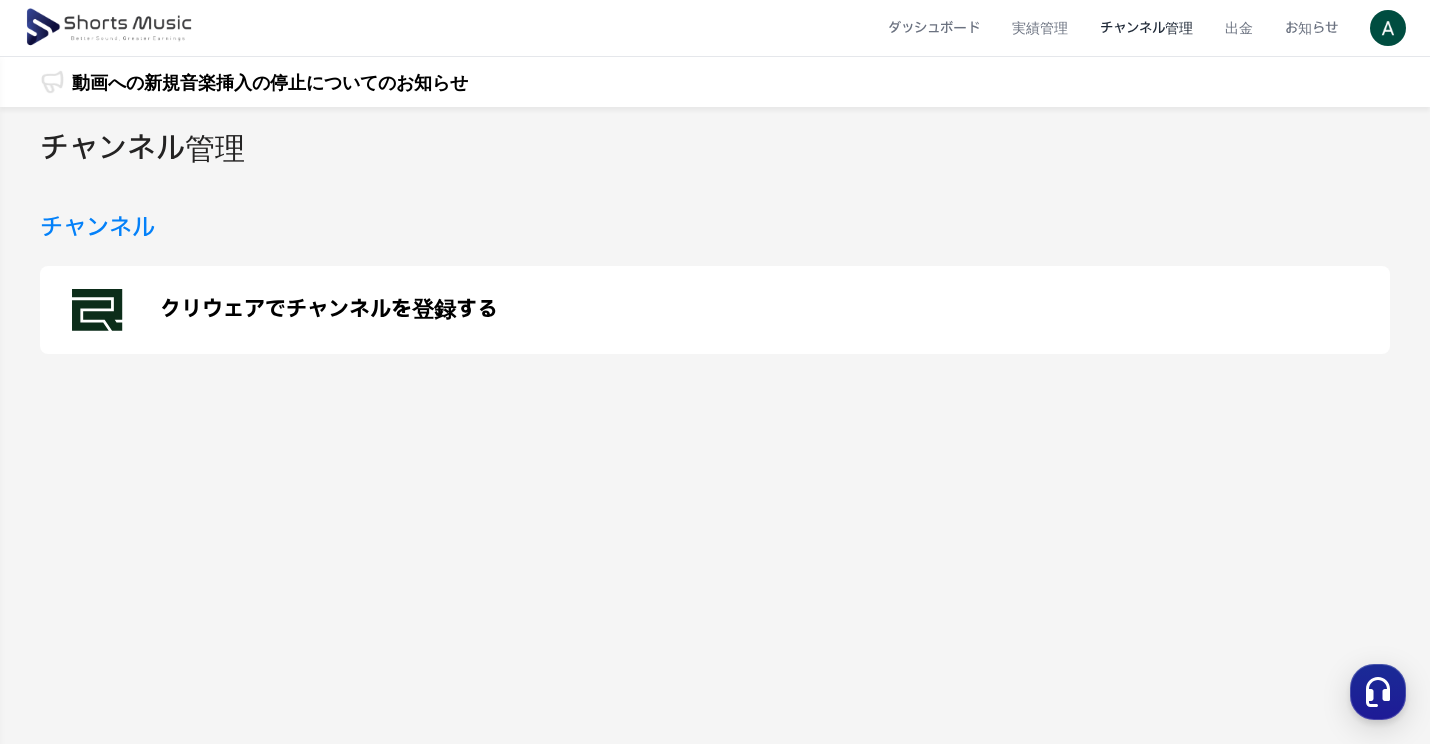 click at bounding box center [1388, 28] 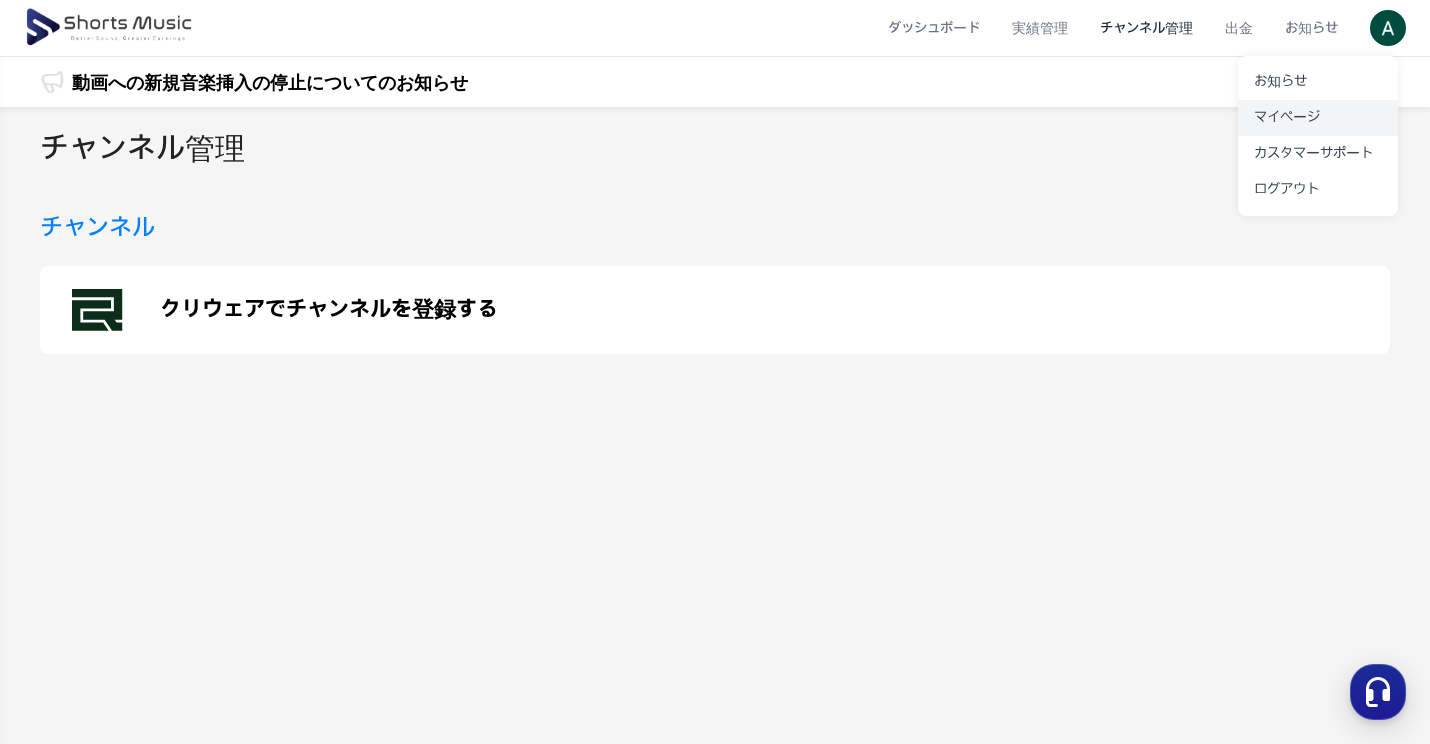 click on "マイページ" at bounding box center (1318, 118) 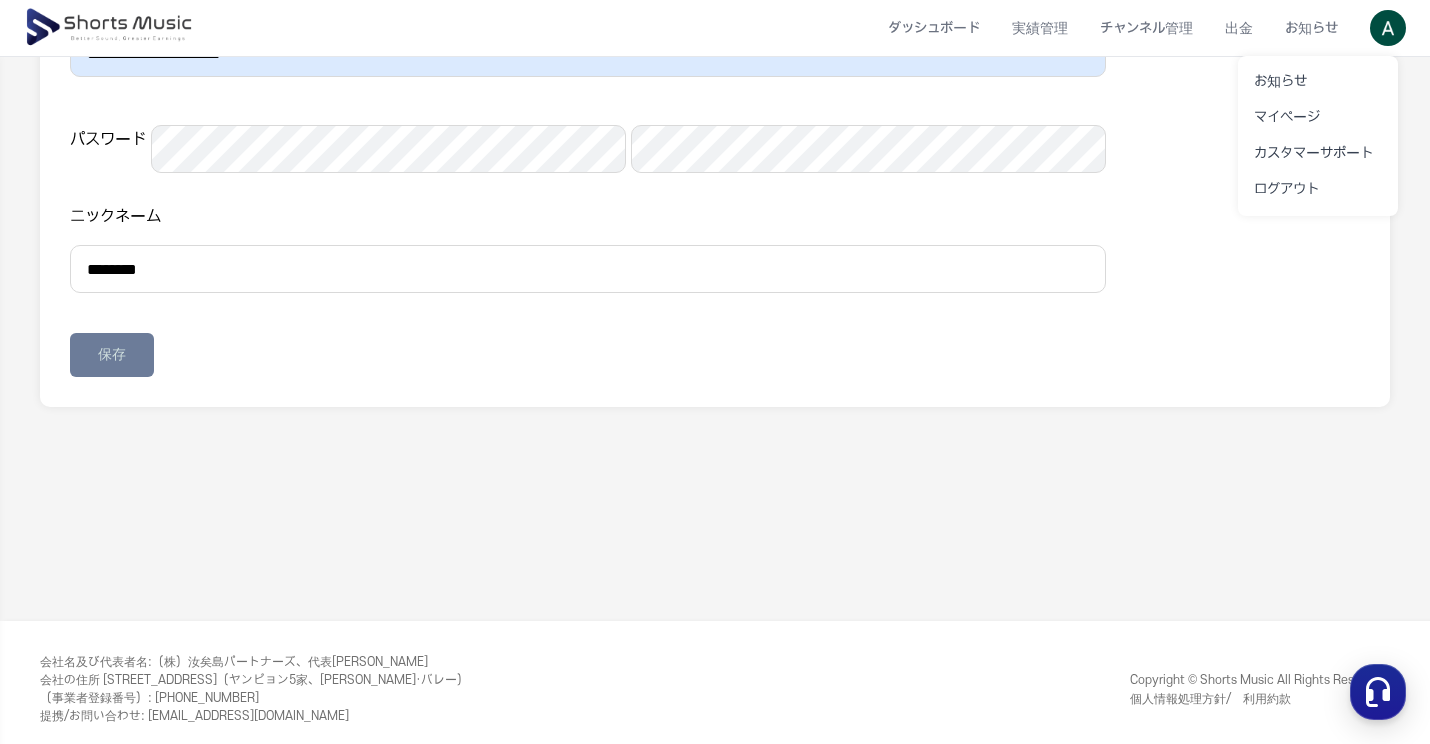 scroll, scrollTop: 319, scrollLeft: 0, axis: vertical 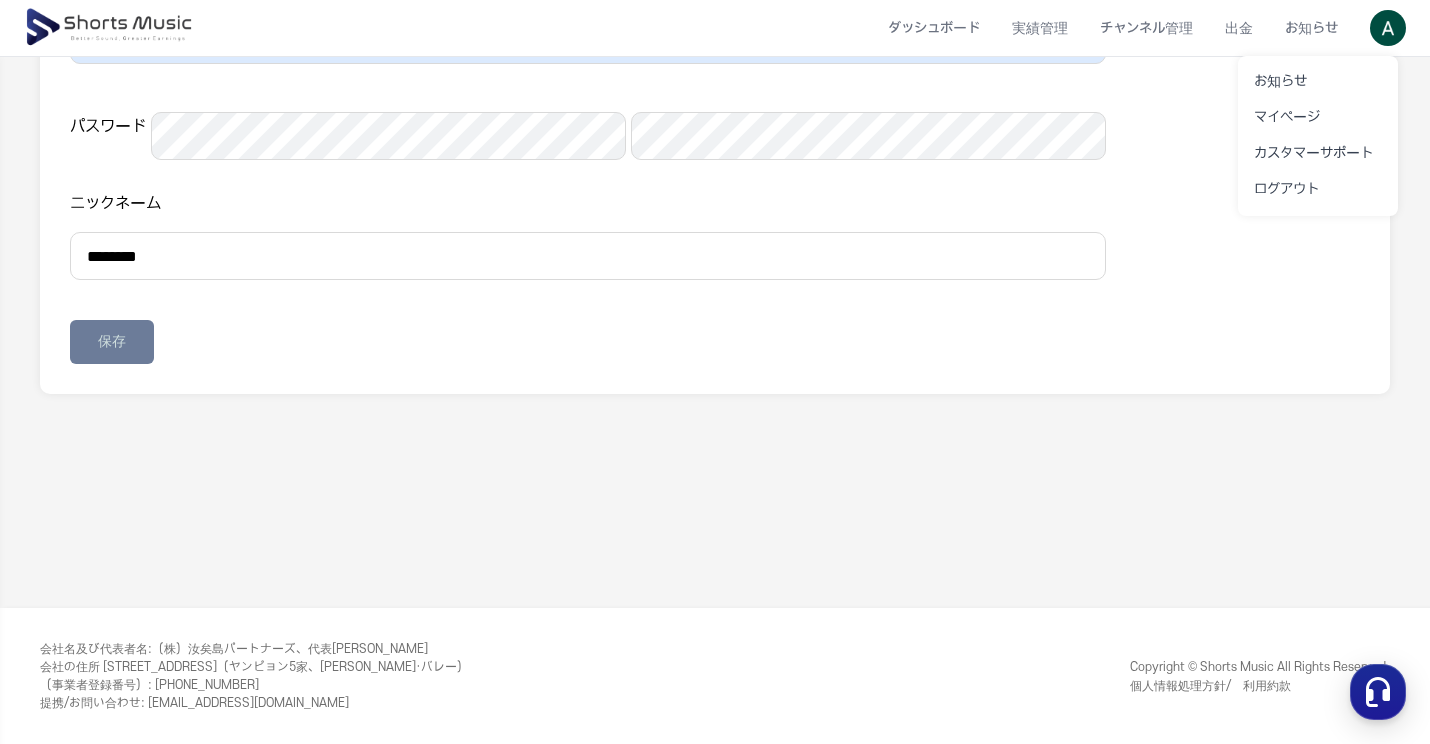 click at bounding box center (715, 372) 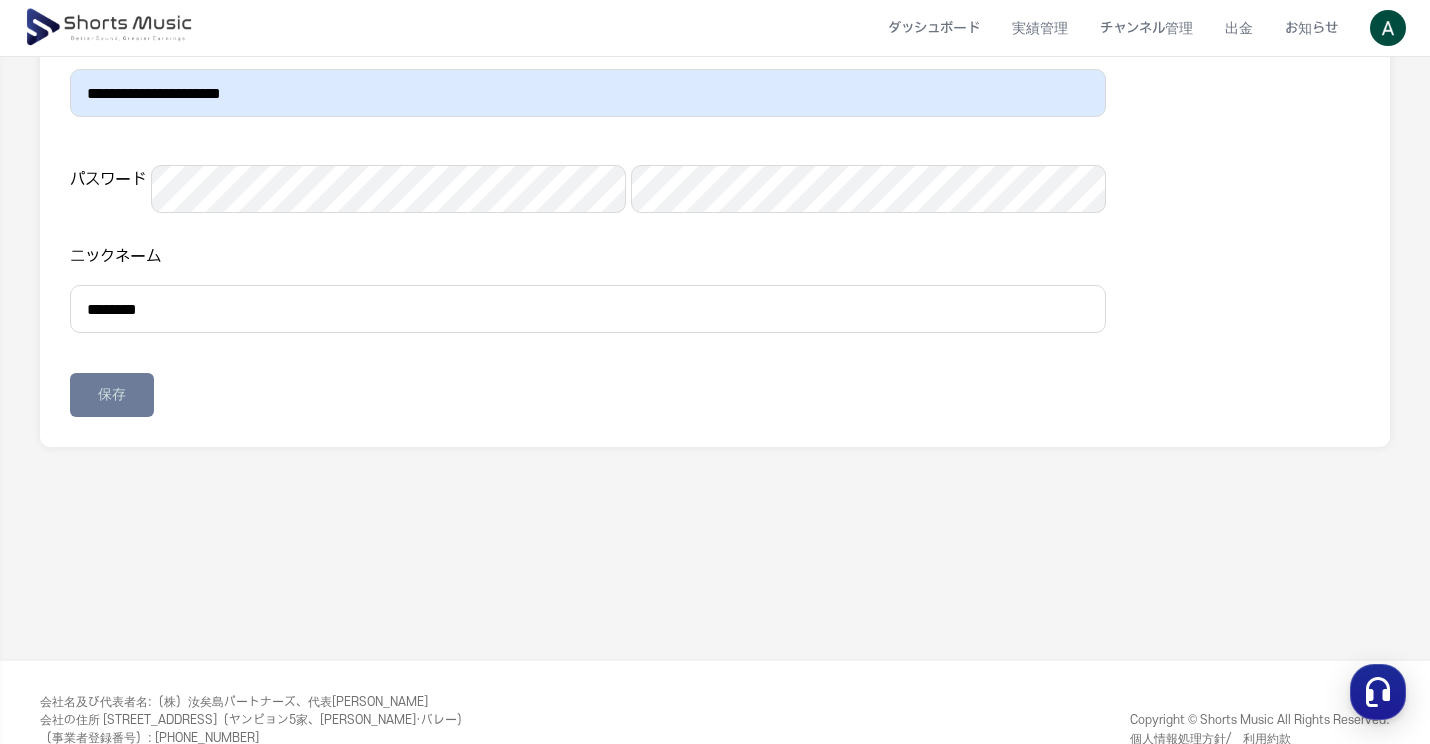 scroll, scrollTop: 139, scrollLeft: 0, axis: vertical 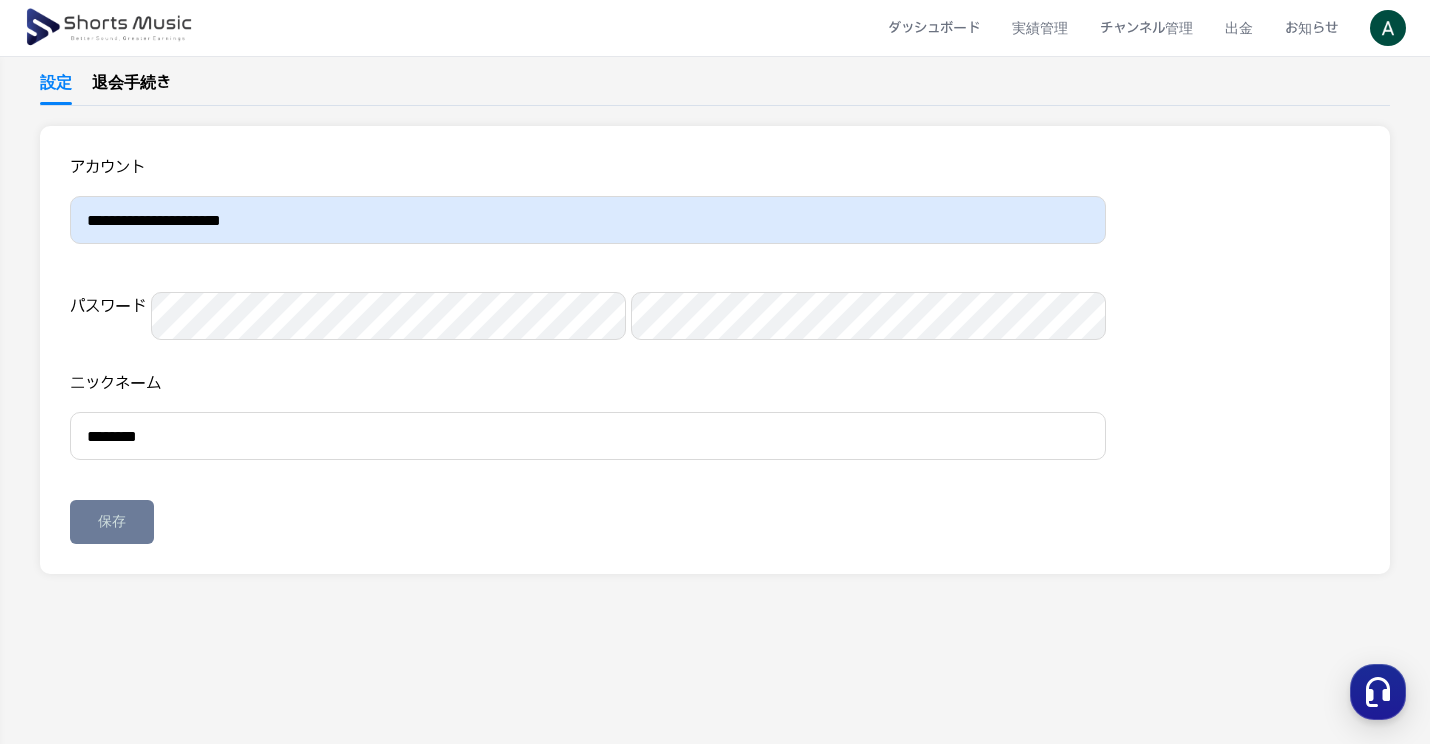 click on "**********" at bounding box center (715, 350) 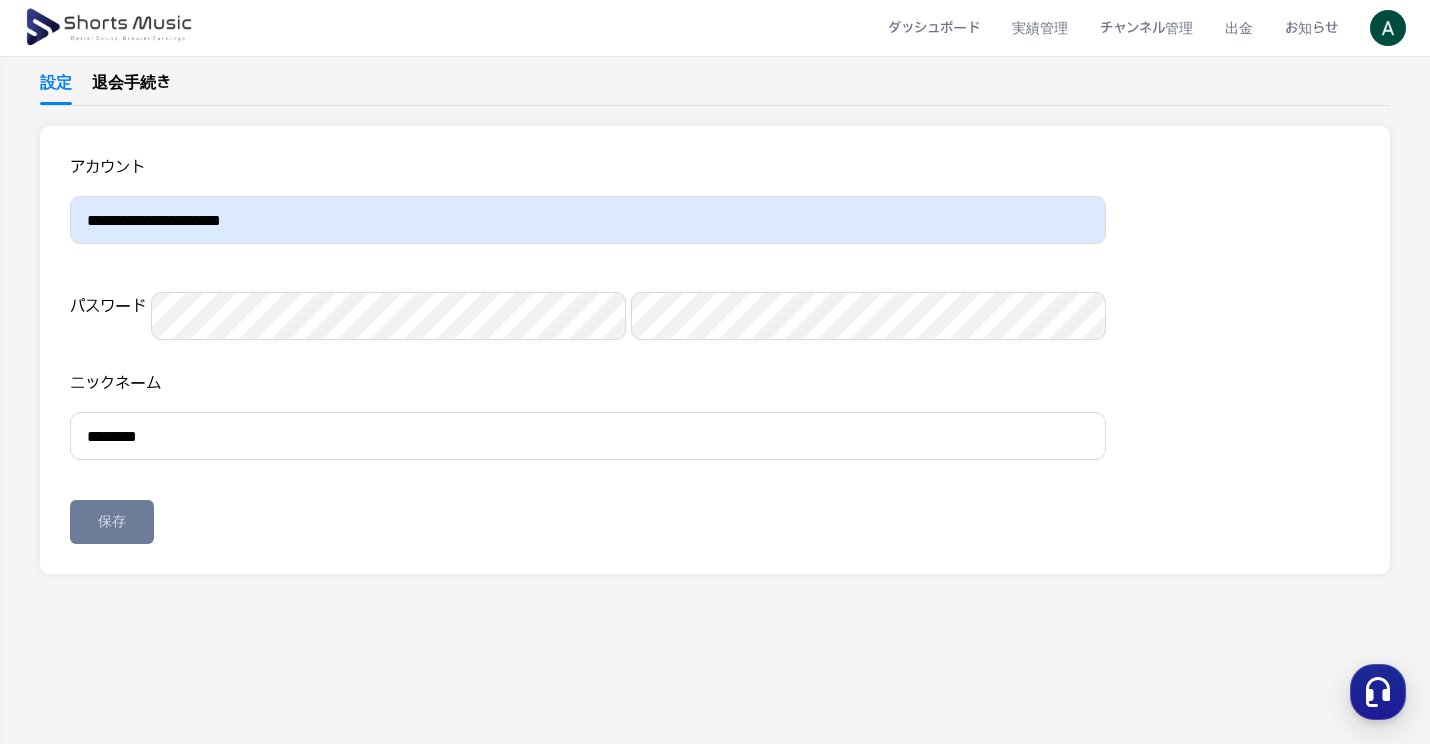 click on "**********" at bounding box center [715, 350] 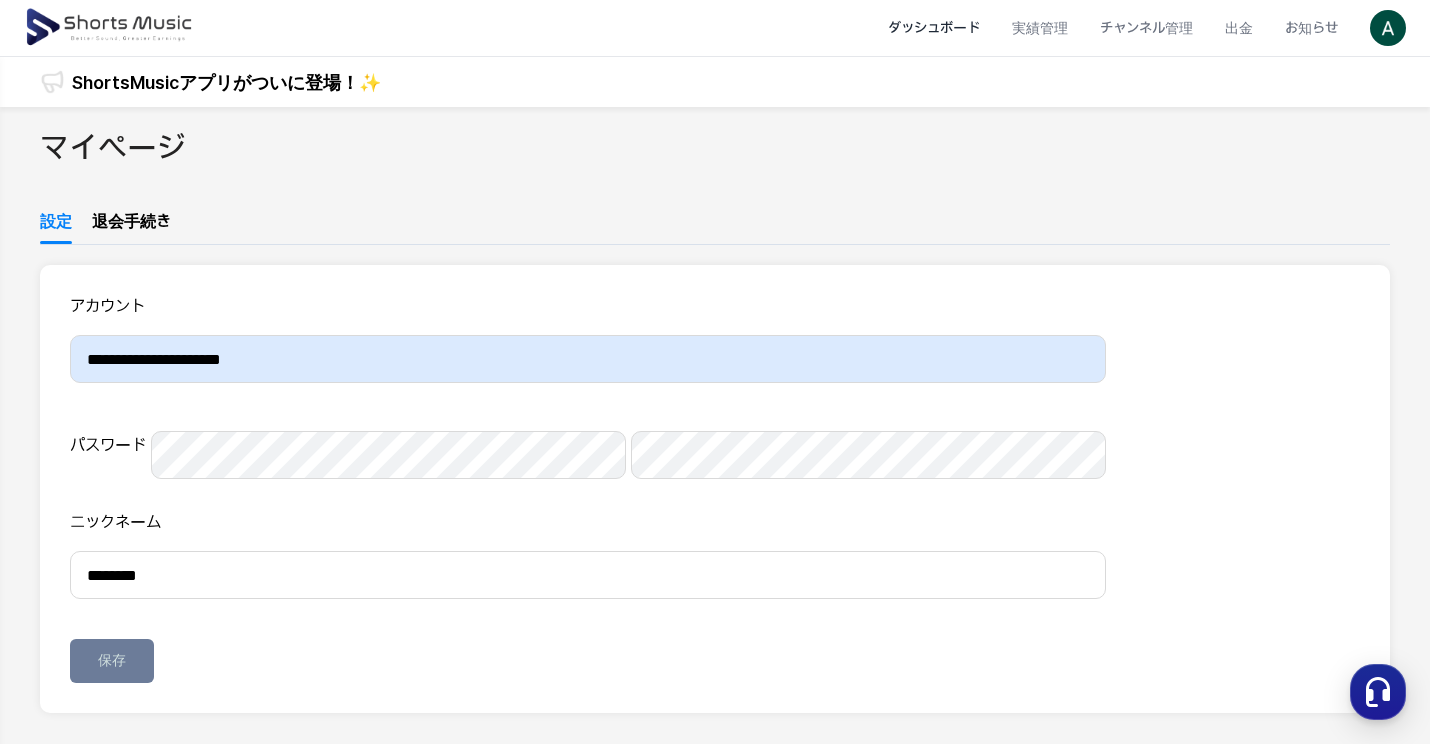 click on "ダッシュボード" at bounding box center [934, 28] 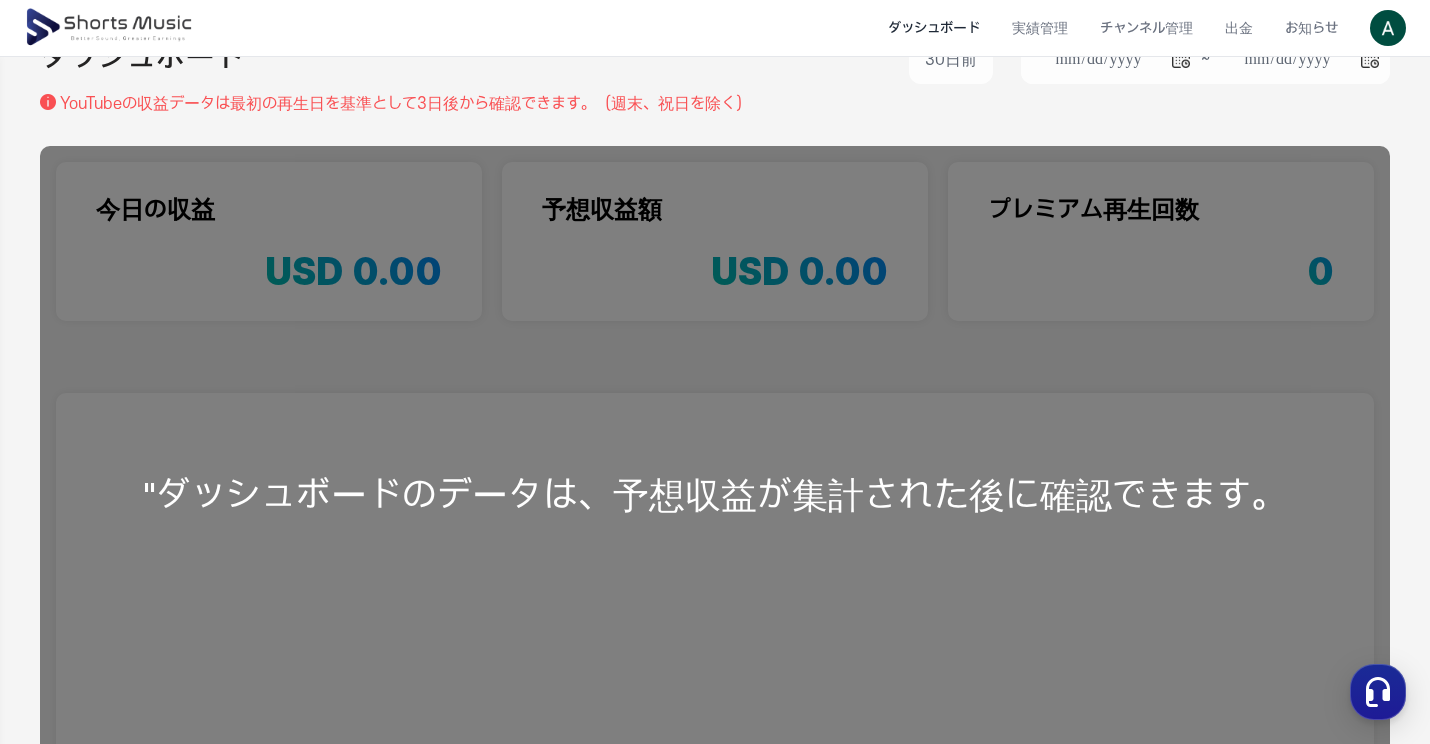 scroll, scrollTop: 0, scrollLeft: 0, axis: both 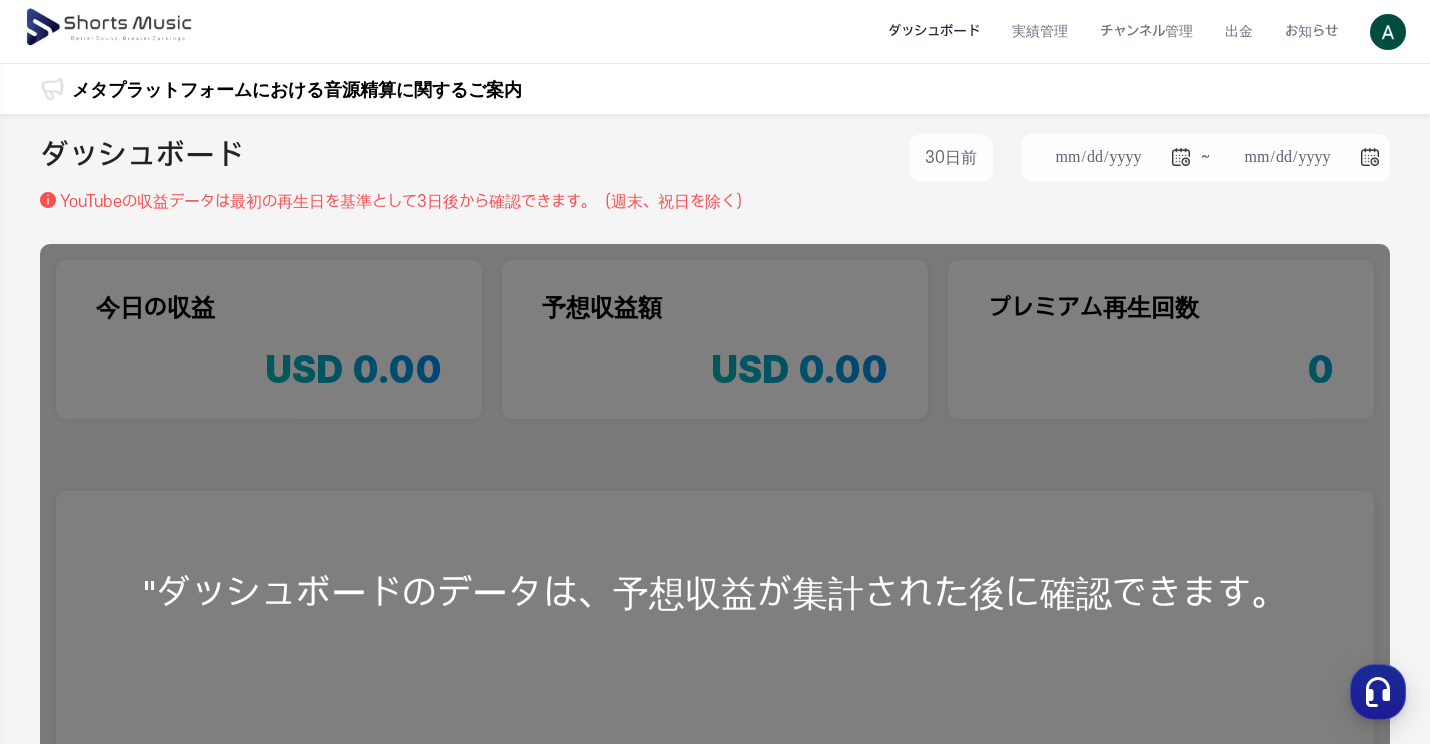 click on "SM Track 音源収益の出金申請のご案内   Metaプラットフォーム SM VIBE 音源復元のお知らせ   SM Track 音源収益支払いのお知らせ   プラットフォーム改修およびサービス再開のお知らせ   コンテンツレビューおよび支払いスケジュールのお知らせ   音楽収益決済日変更のお知らせ   動画への新規音楽挿入の停止についてのお知らせ   重要なお知らせ：'SM Vibe'音源の利用停止について   ShortsMusicアプリがついに登場！✨   メタプラットフォームにおける音源精算に関するご案内" at bounding box center (715, 89) 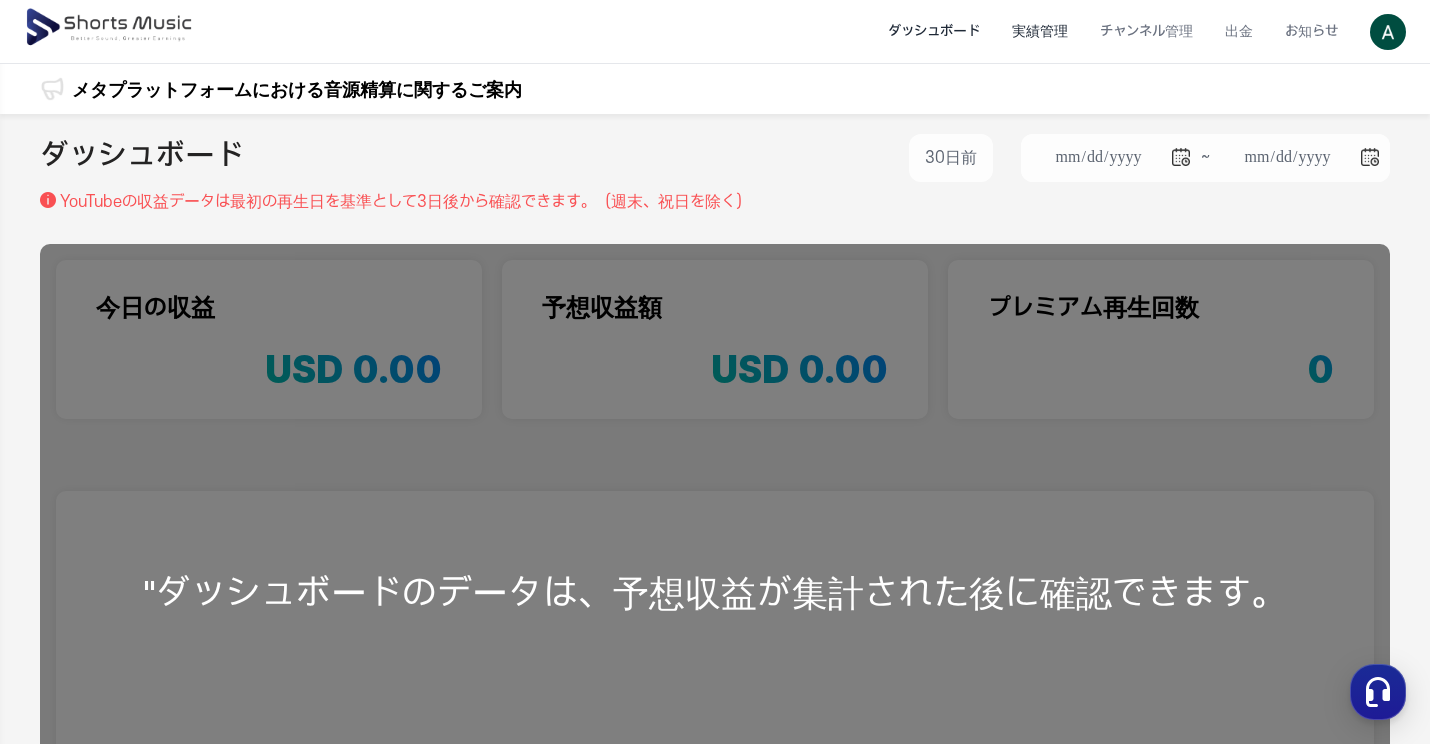 click on "実績管理" at bounding box center (1040, 31) 